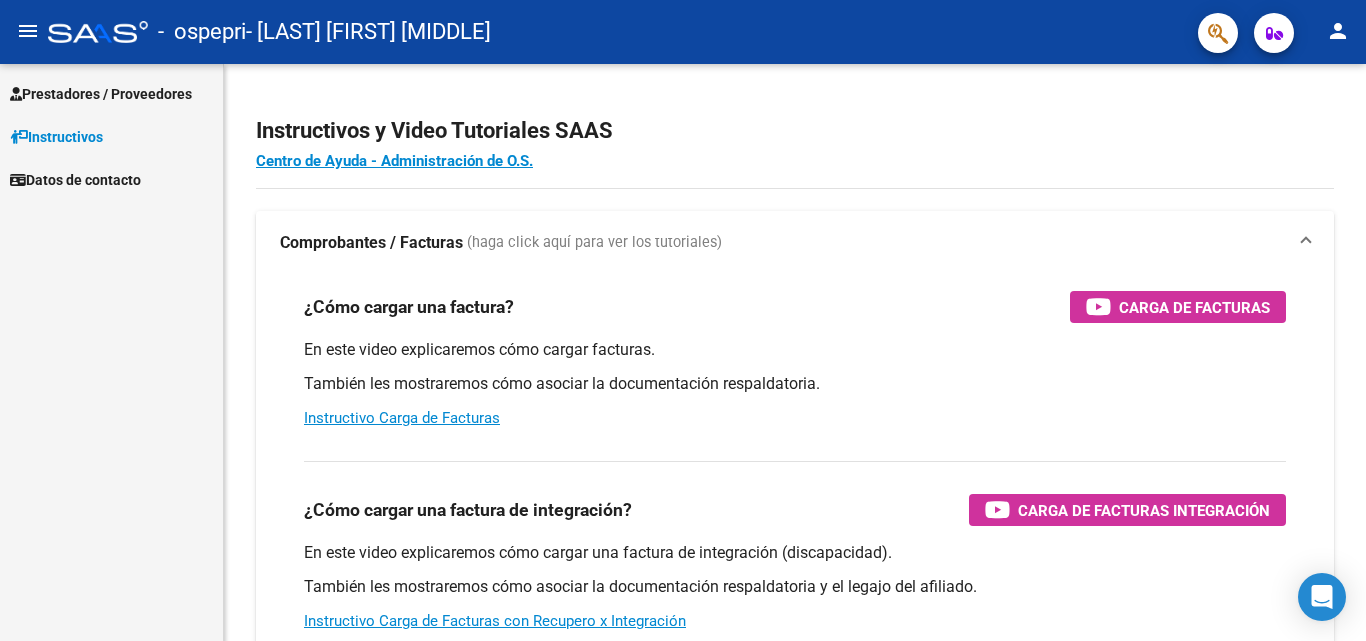 scroll, scrollTop: 0, scrollLeft: 0, axis: both 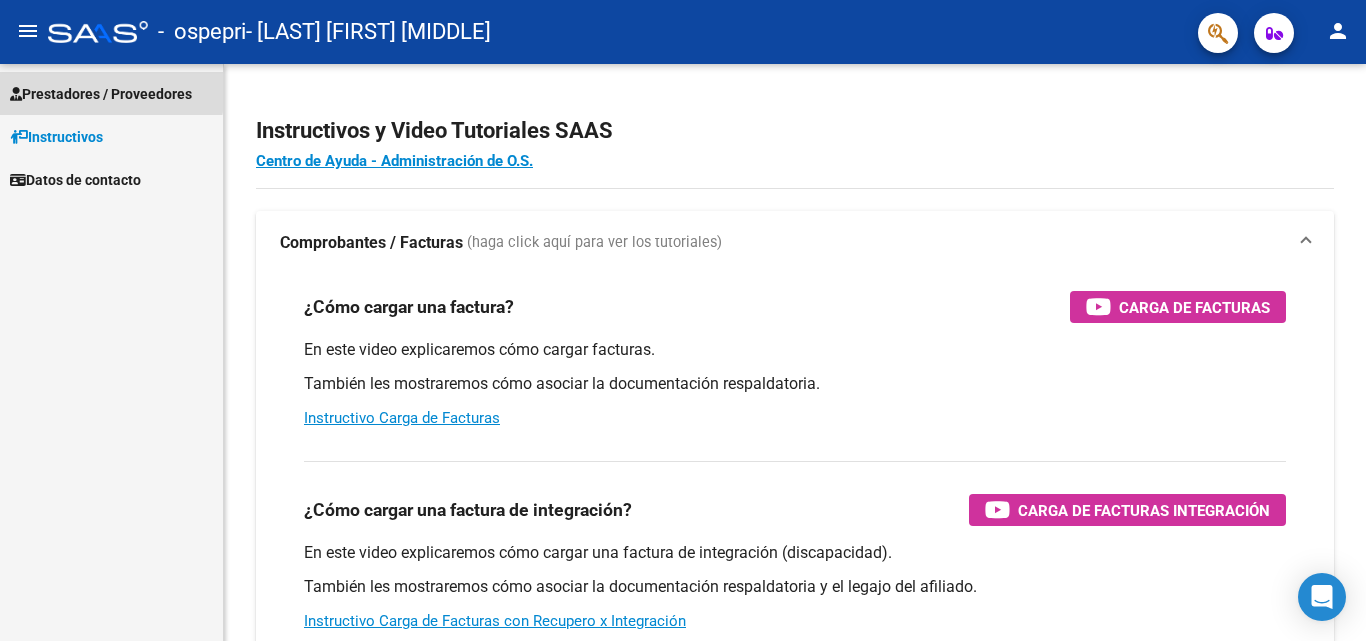 click on "Prestadores / Proveedores" at bounding box center (101, 94) 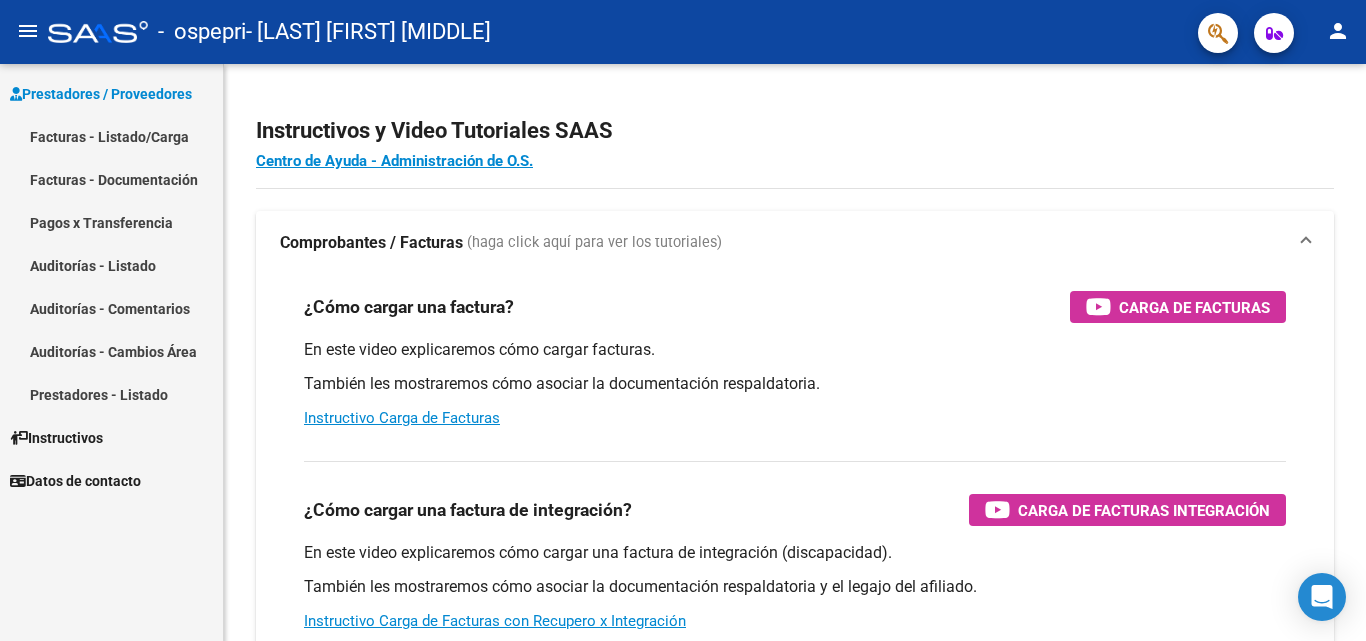 click on "Facturas - Listado/Carga" at bounding box center [111, 136] 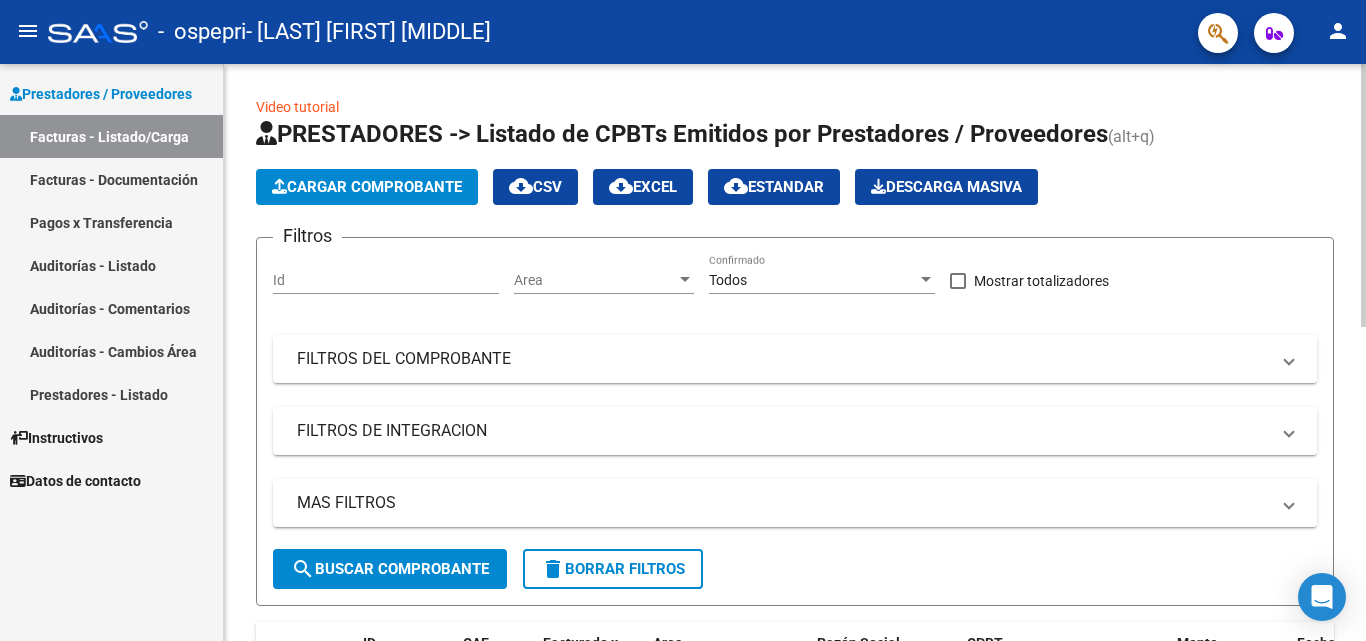 click on "Cargar Comprobante" 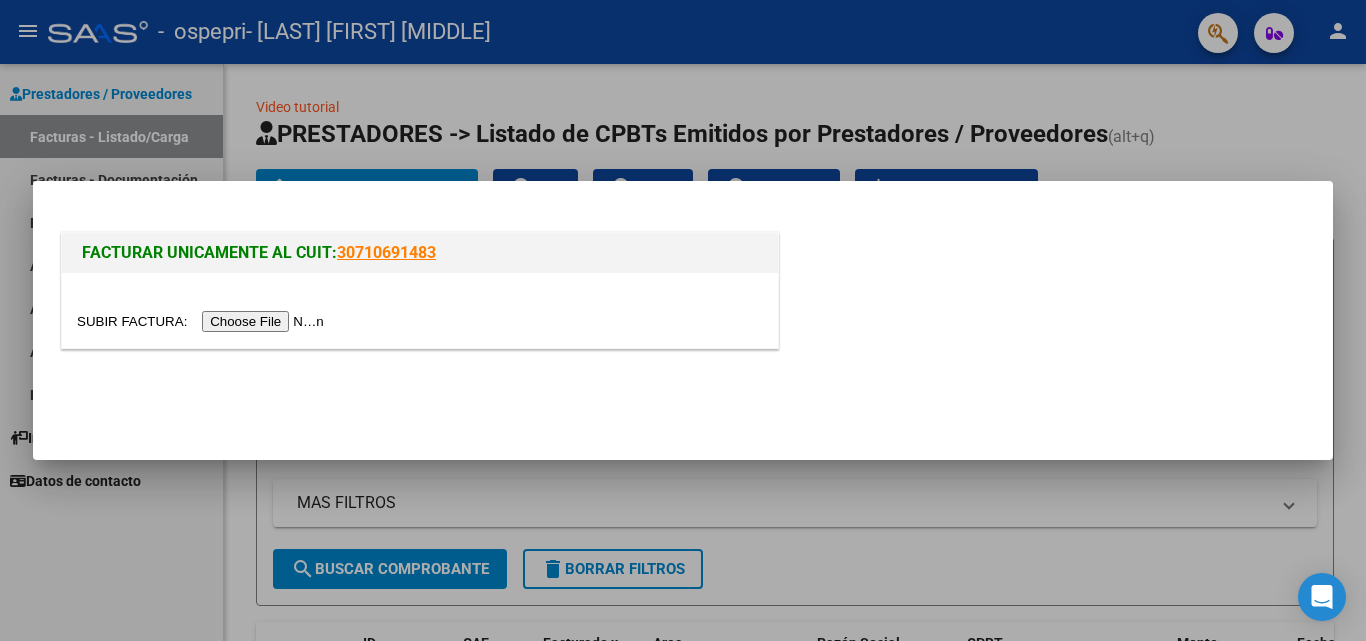 click at bounding box center (203, 321) 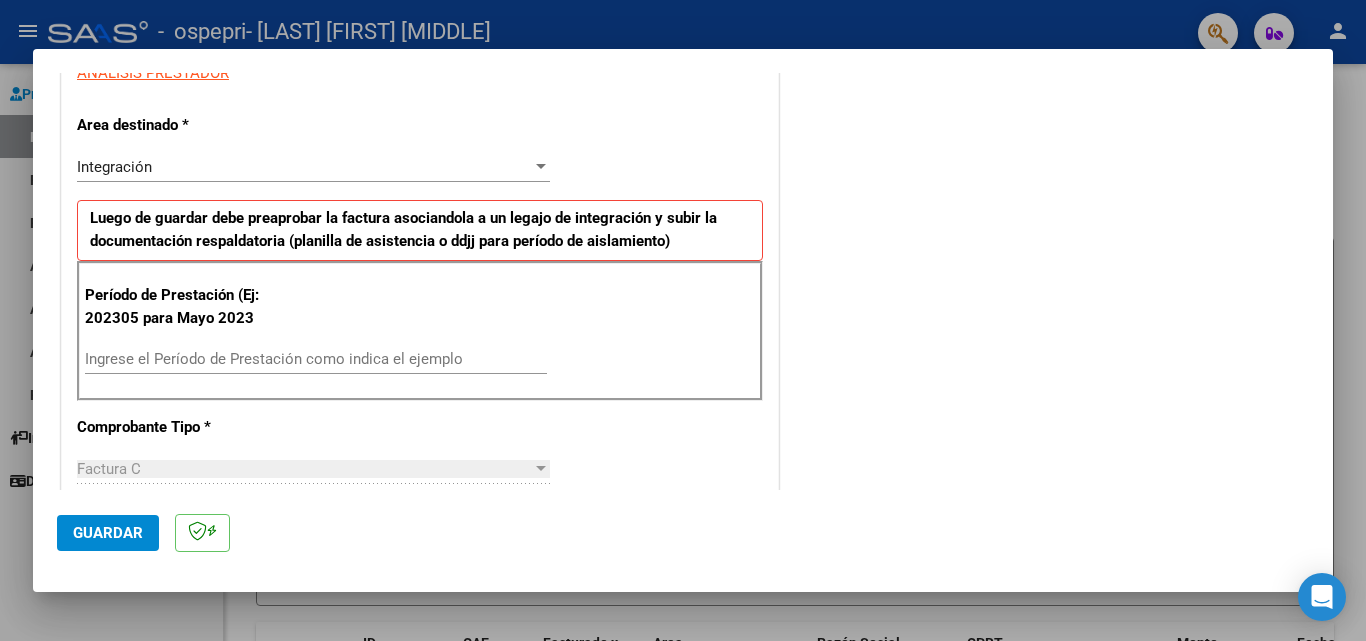 scroll, scrollTop: 402, scrollLeft: 0, axis: vertical 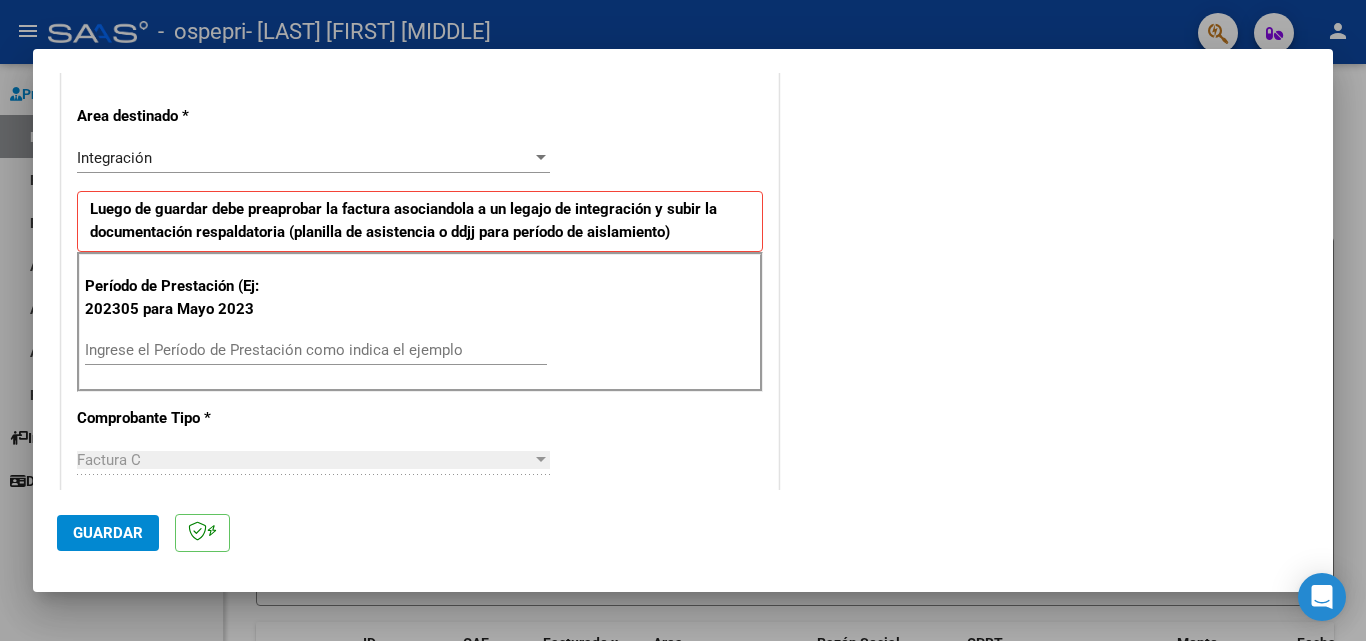 click on "Ingrese el Período de Prestación como indica el ejemplo" at bounding box center (316, 350) 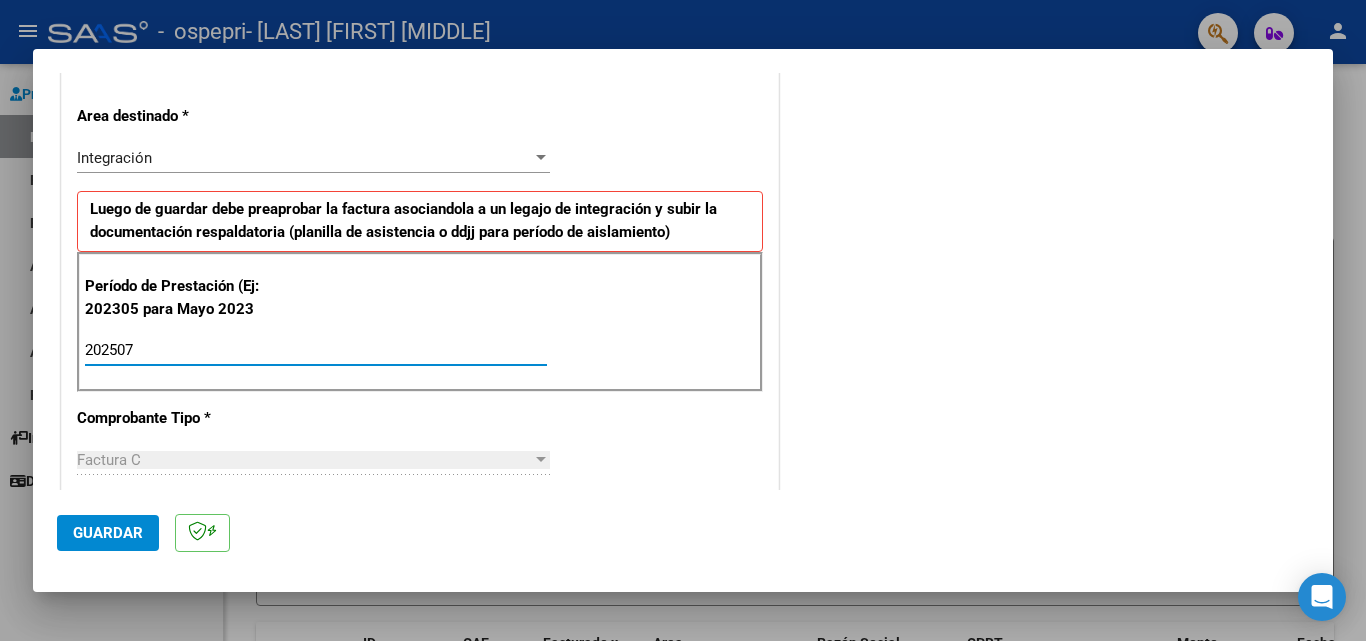 type on "202507" 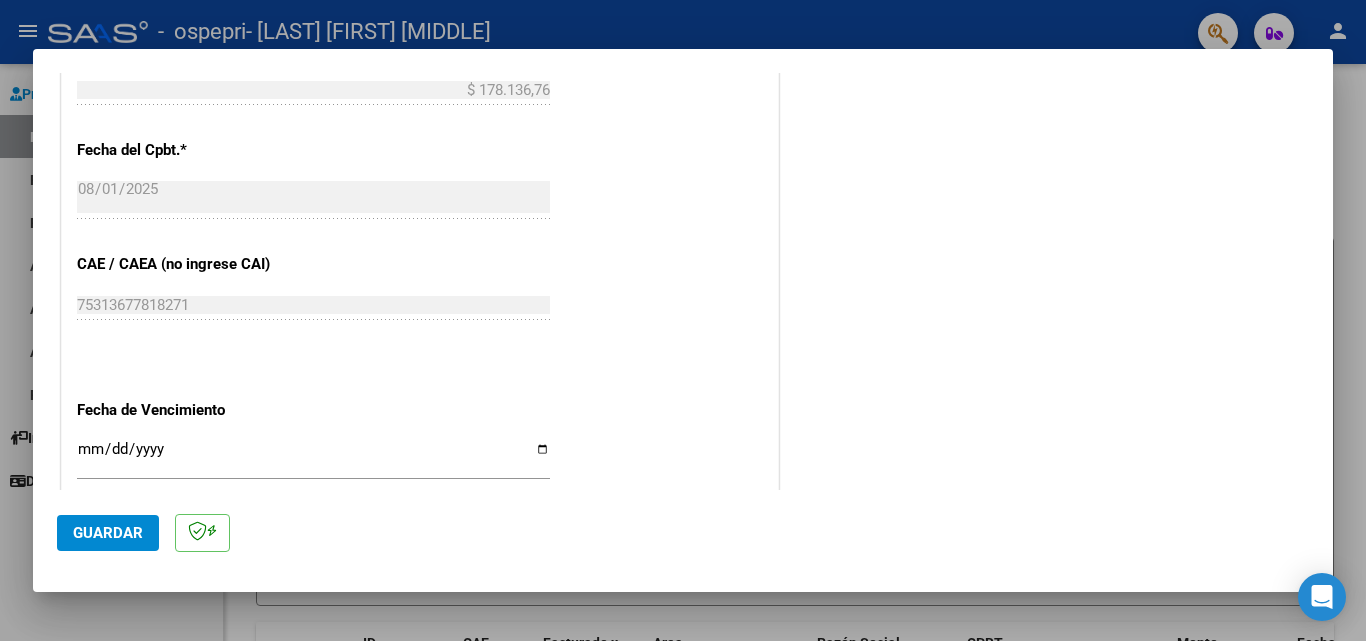 scroll, scrollTop: 1088, scrollLeft: 0, axis: vertical 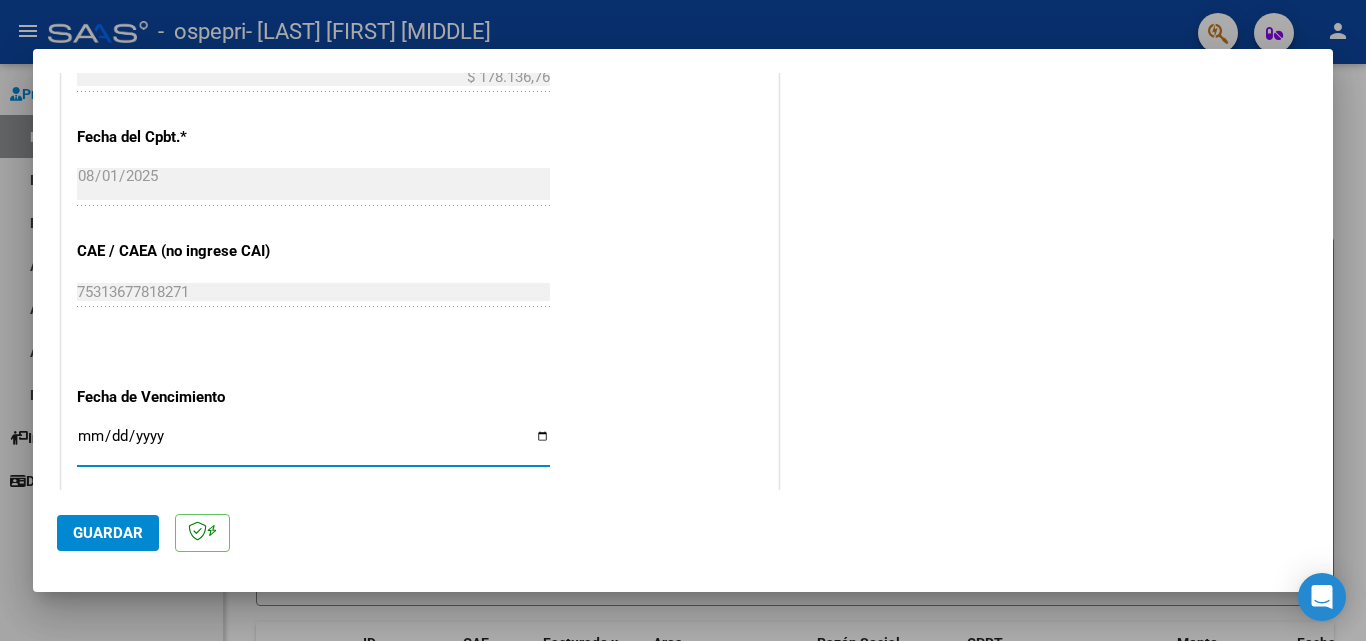 click on "Ingresar la fecha" at bounding box center [313, 444] 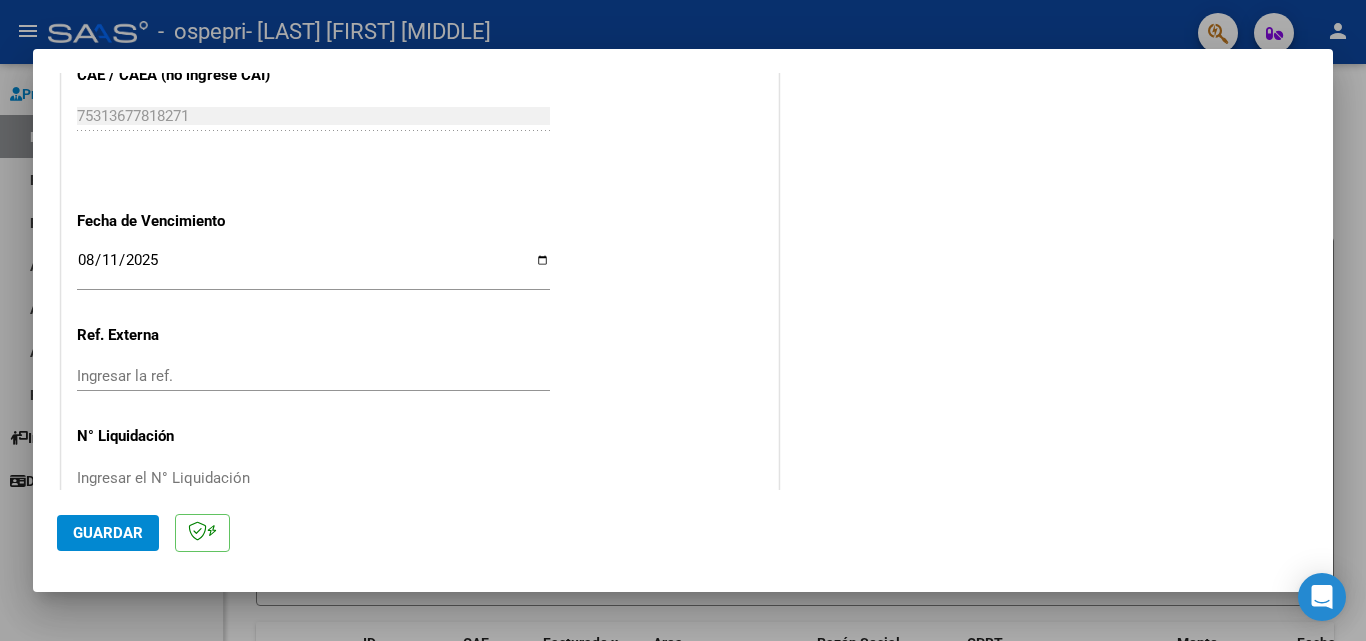 scroll, scrollTop: 1305, scrollLeft: 0, axis: vertical 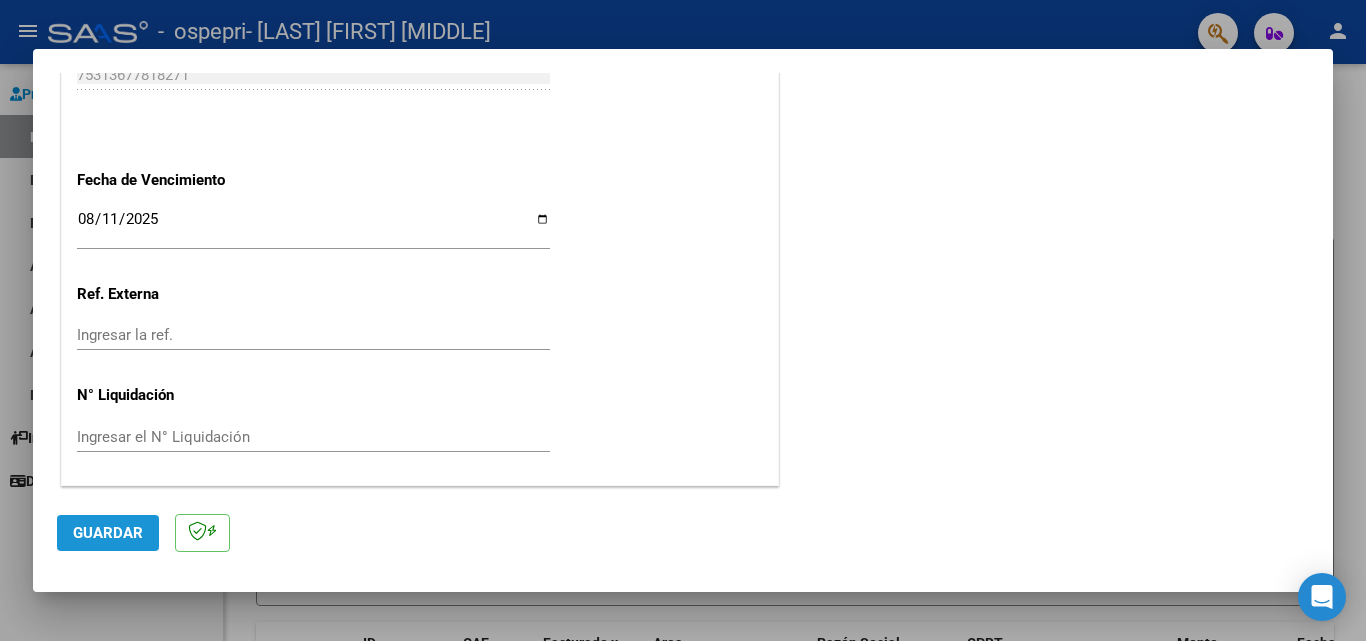 click on "Guardar" 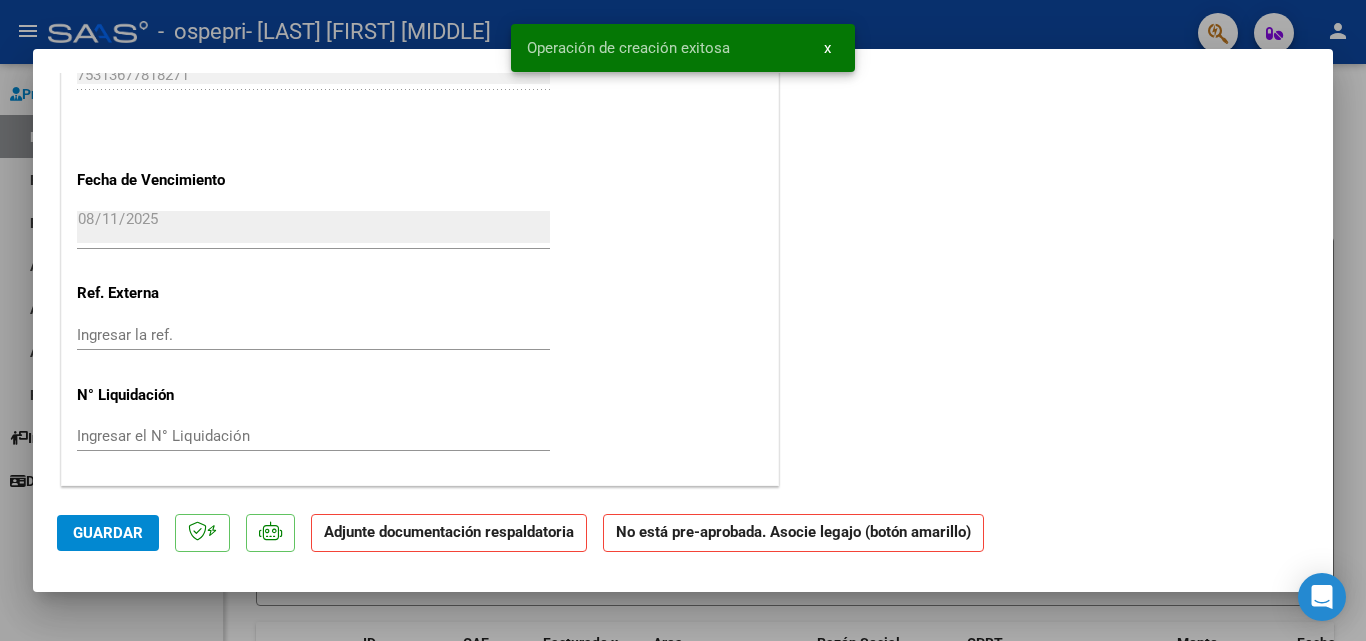 scroll, scrollTop: 0, scrollLeft: 0, axis: both 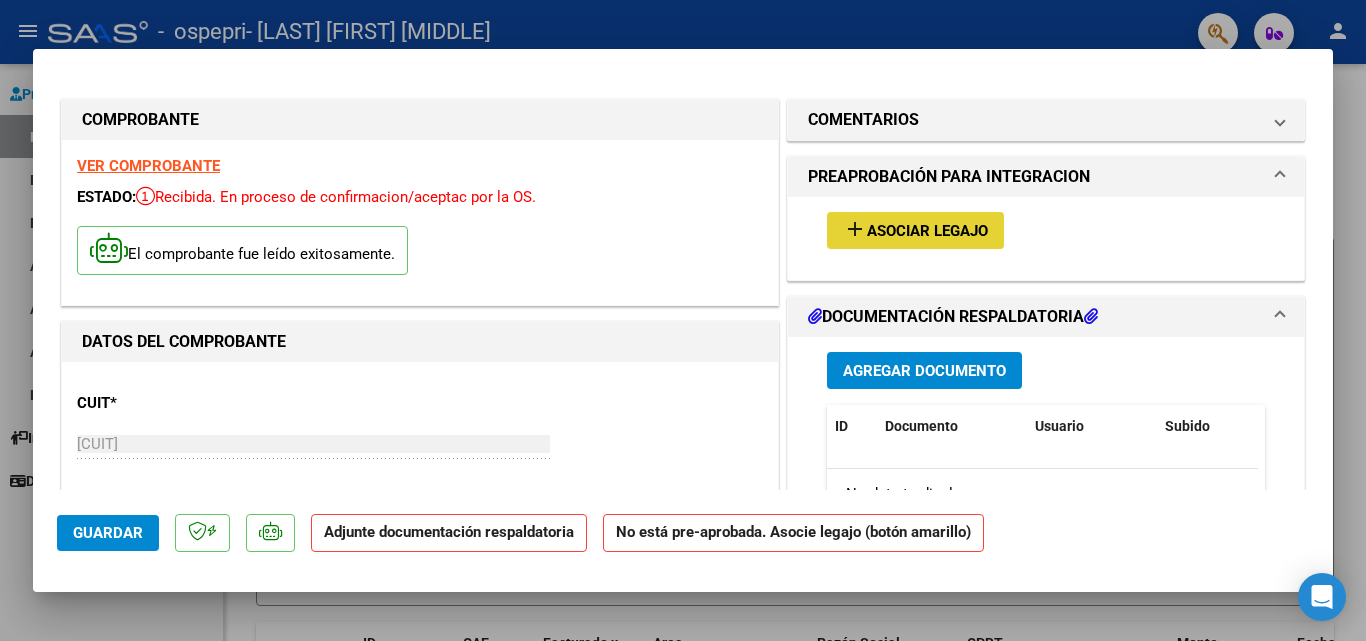 click on "Asociar Legajo" at bounding box center (927, 231) 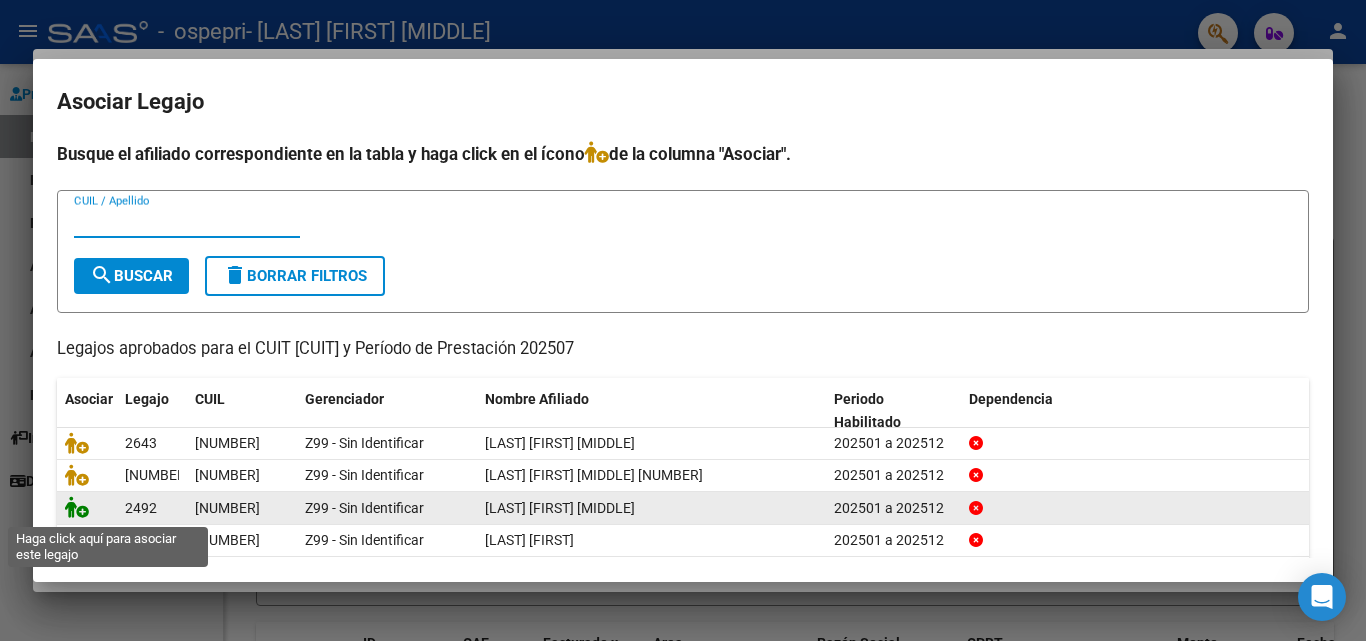 click 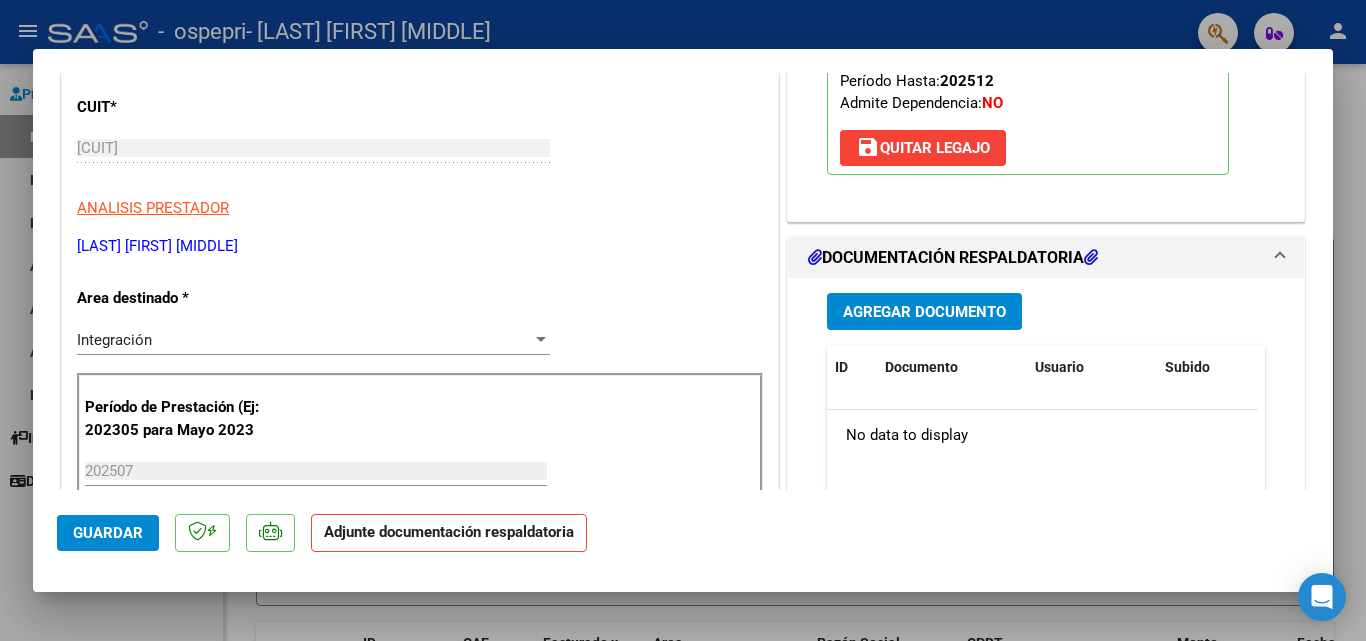 scroll, scrollTop: 315, scrollLeft: 0, axis: vertical 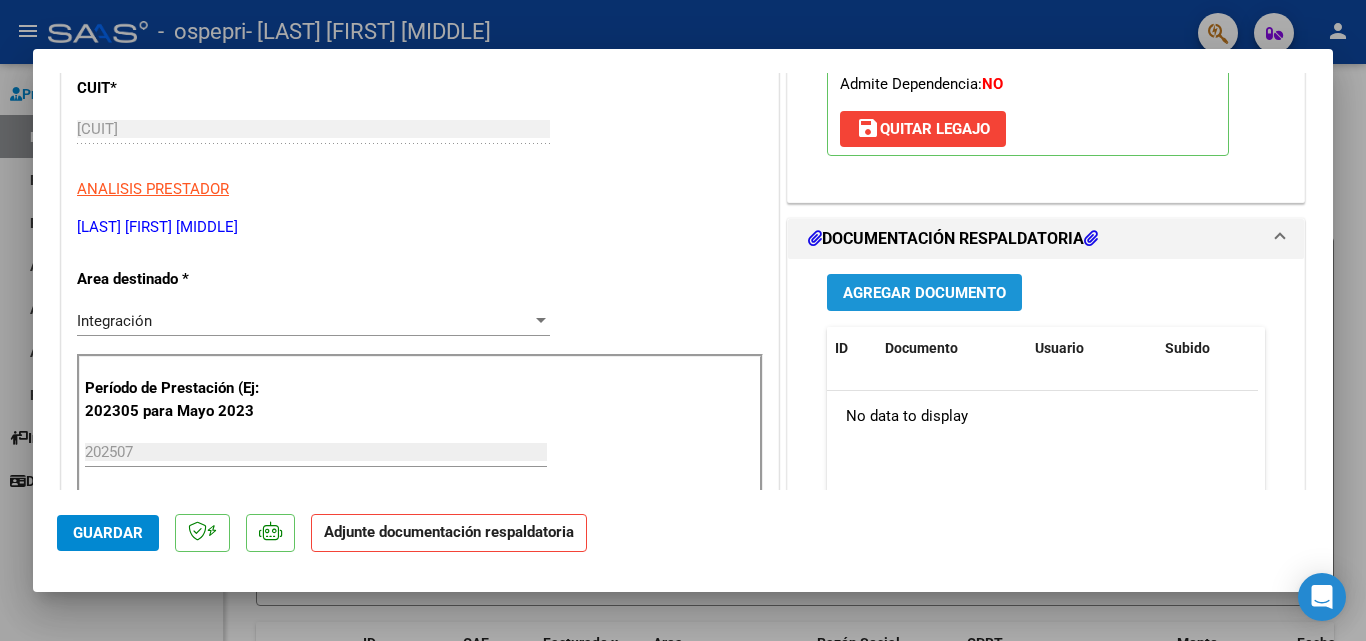 click on "Agregar Documento" at bounding box center [924, 293] 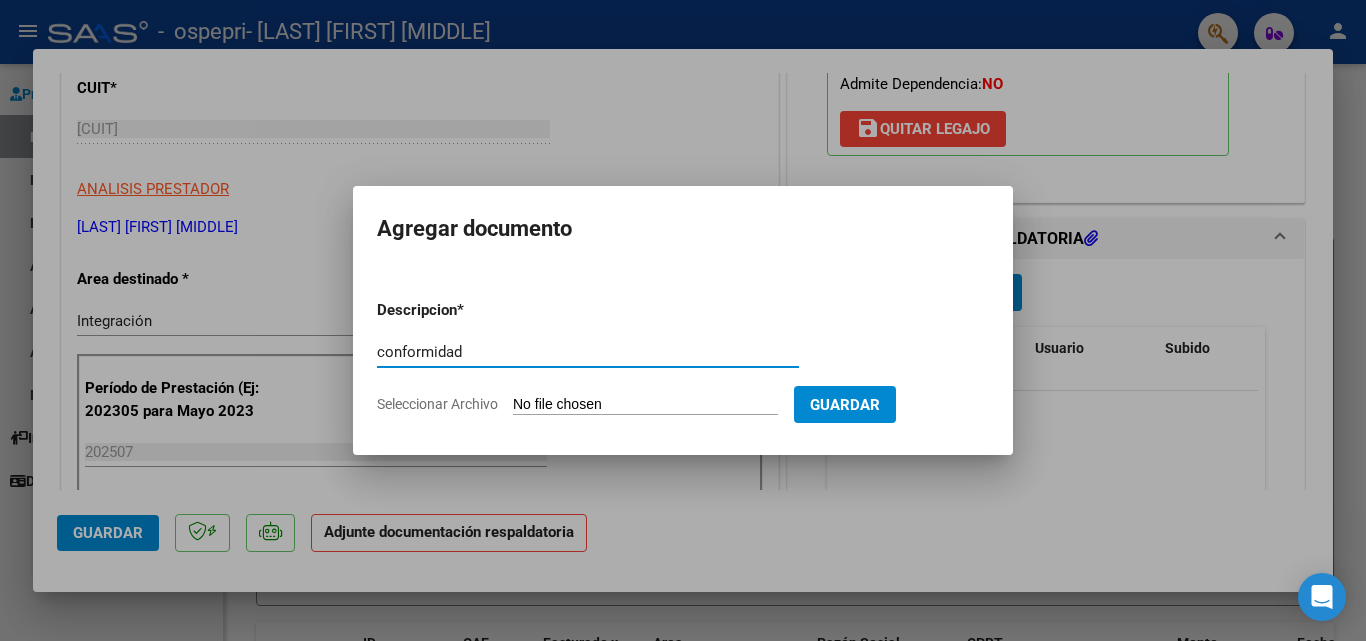 type on "conformidad" 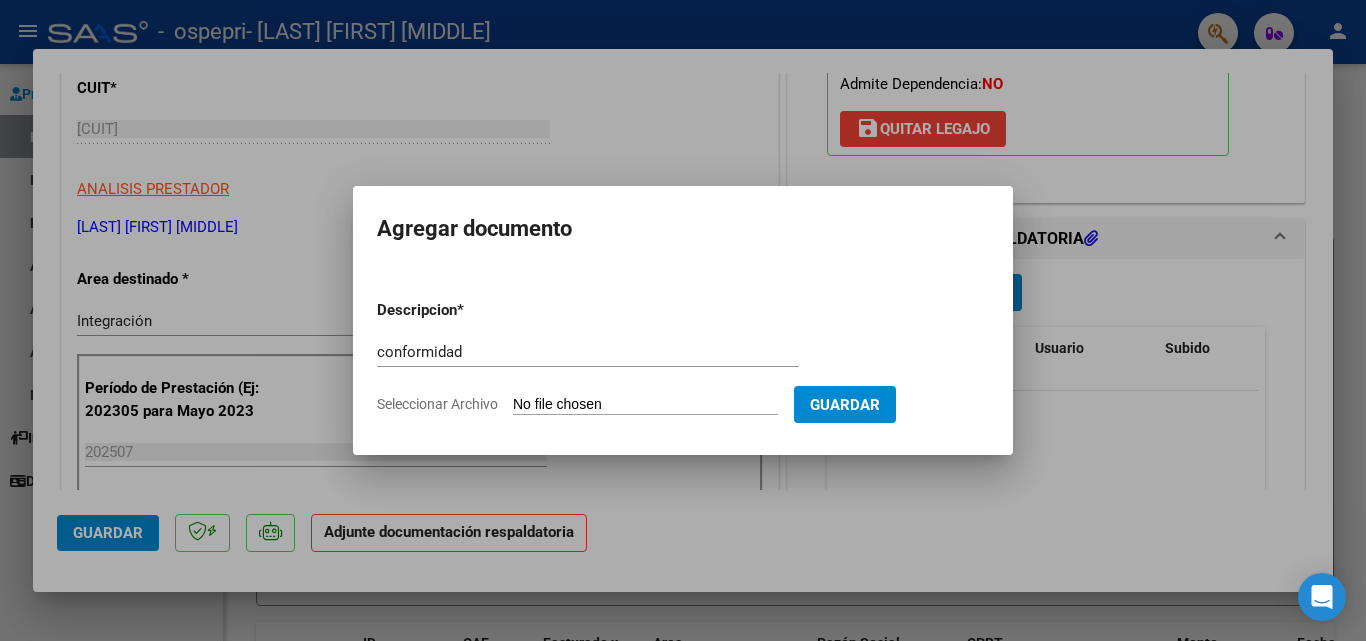 type on "C:\fakepath\Archivo_escaneado_20250803-1929 conformidad.pdf" 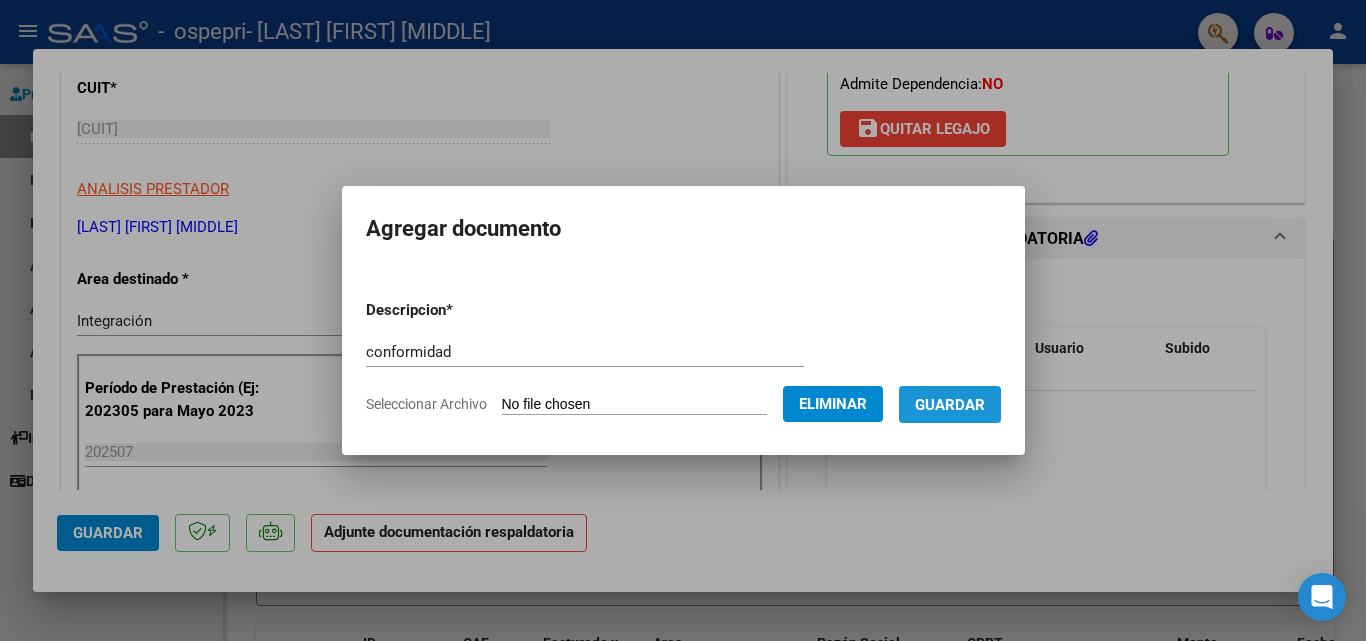 click on "Guardar" at bounding box center (950, 405) 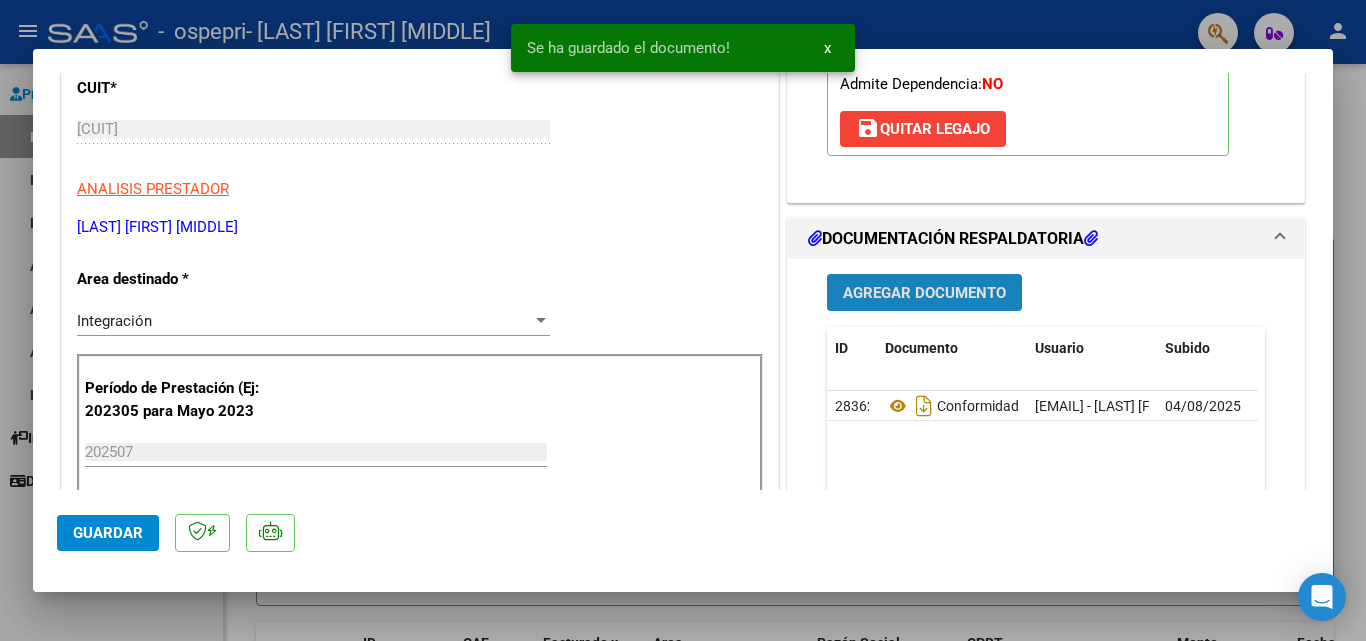 click on "Agregar Documento" at bounding box center (924, 293) 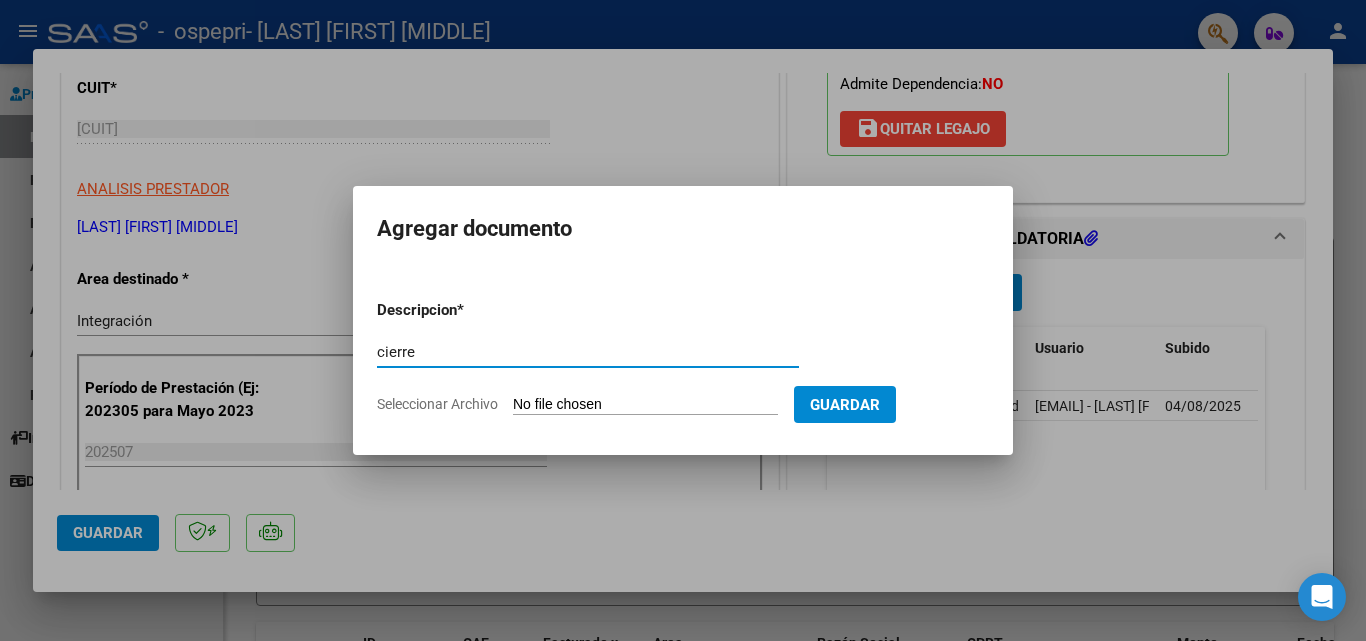 type on "cierre" 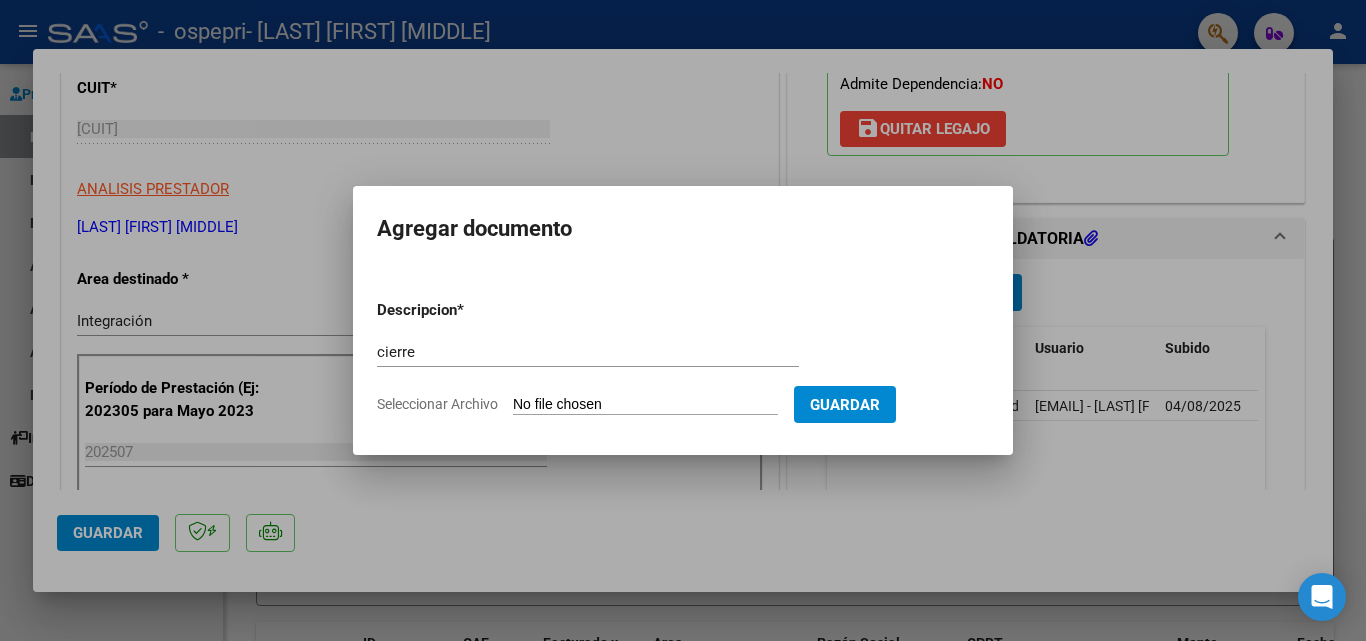 click on "Seleccionar Archivo" at bounding box center [645, 405] 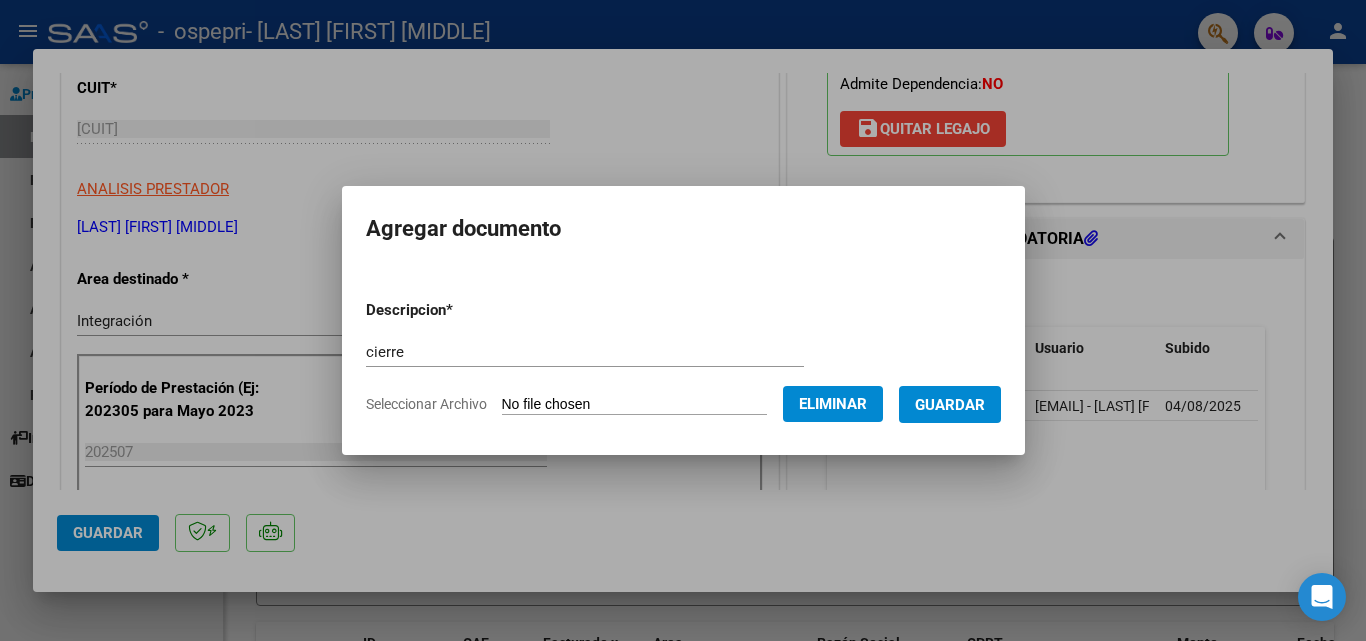 click on "Guardar" at bounding box center (950, 405) 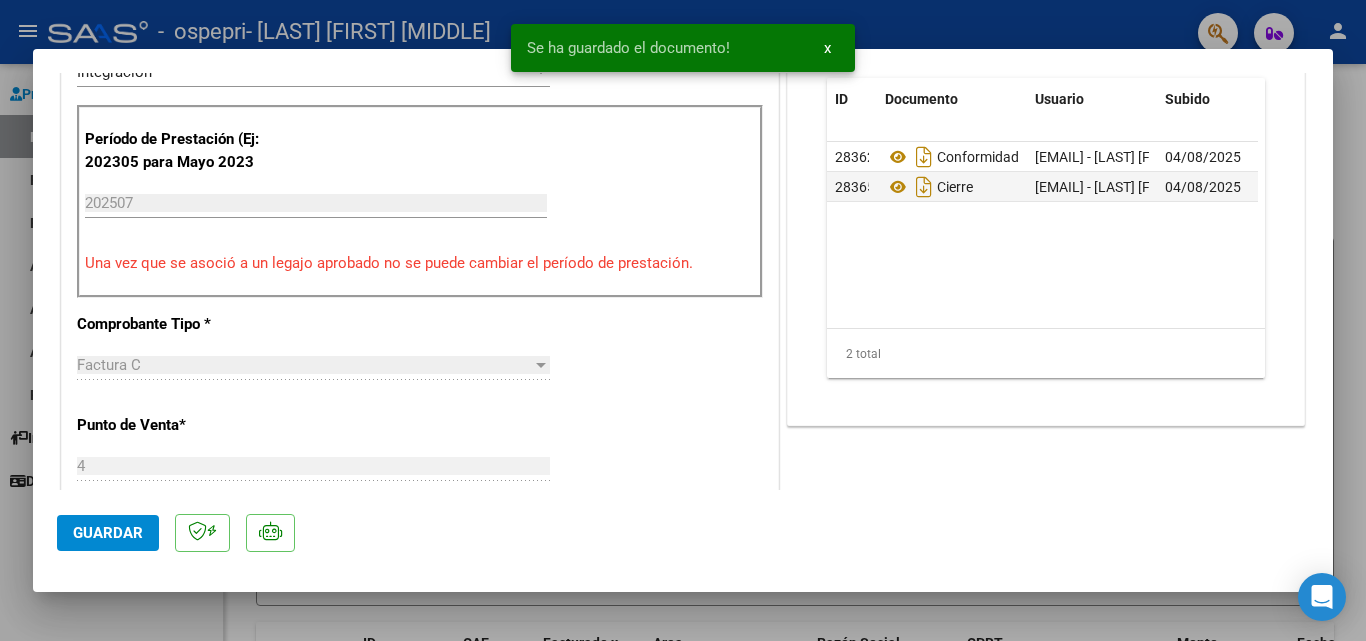scroll, scrollTop: 569, scrollLeft: 0, axis: vertical 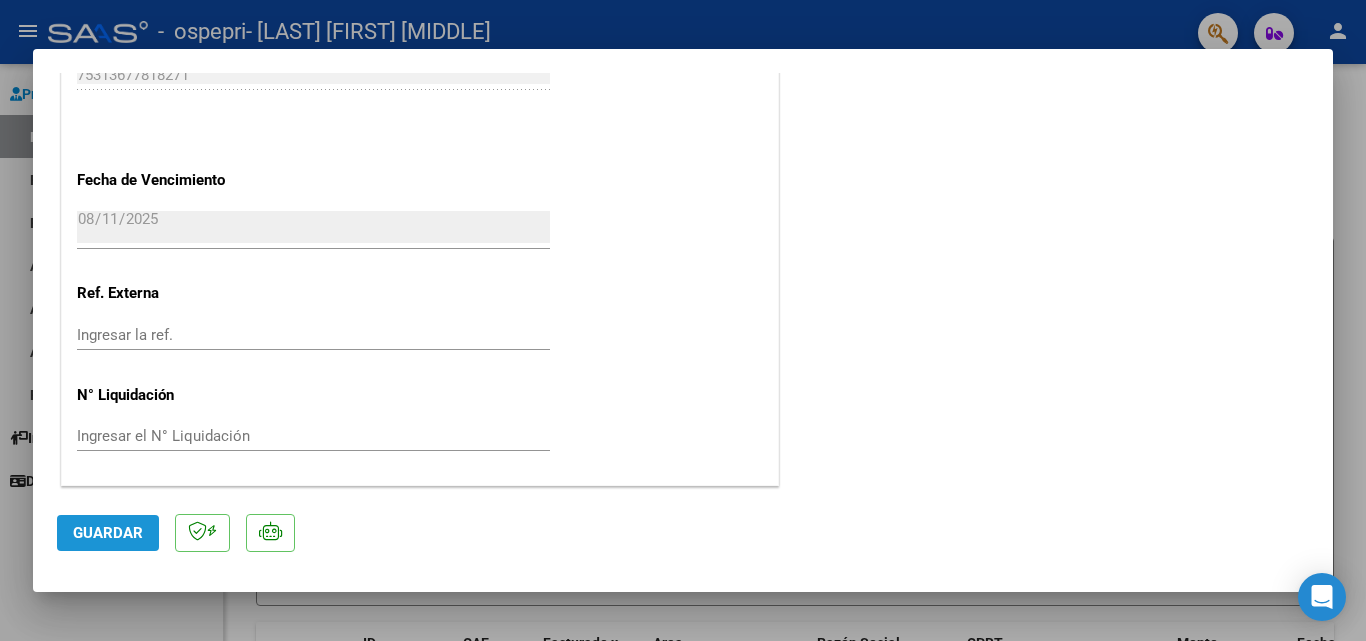 click on "Guardar" 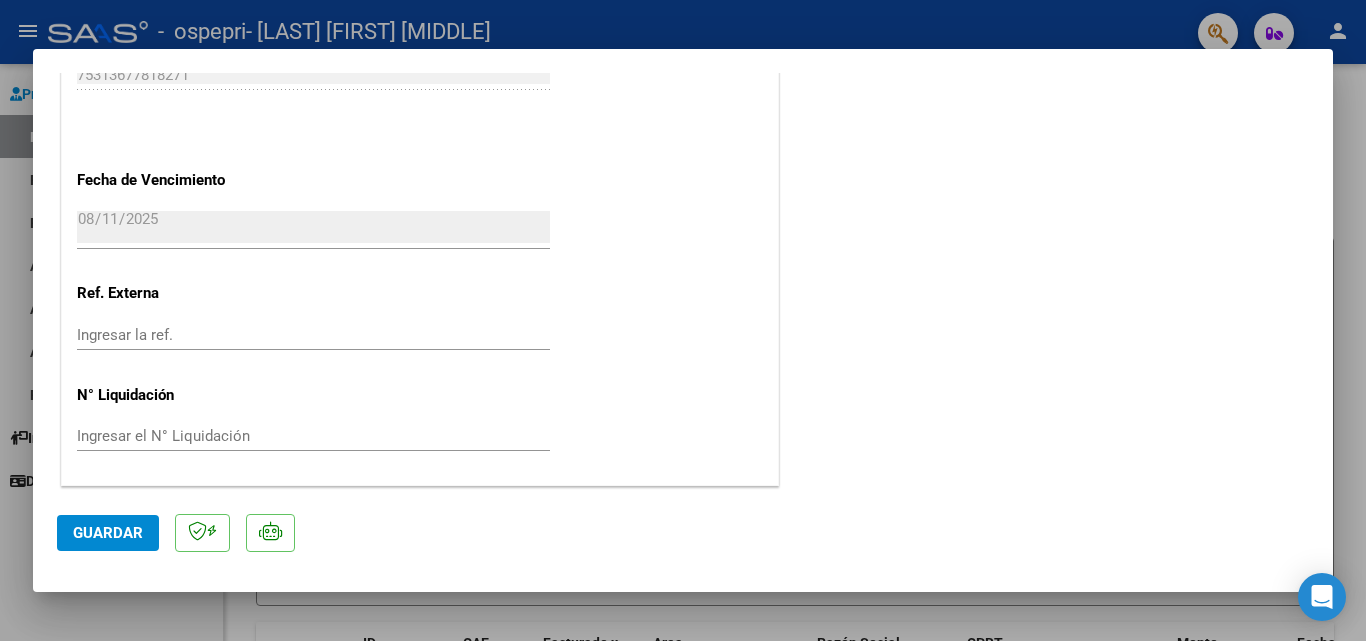 scroll, scrollTop: 418, scrollLeft: 0, axis: vertical 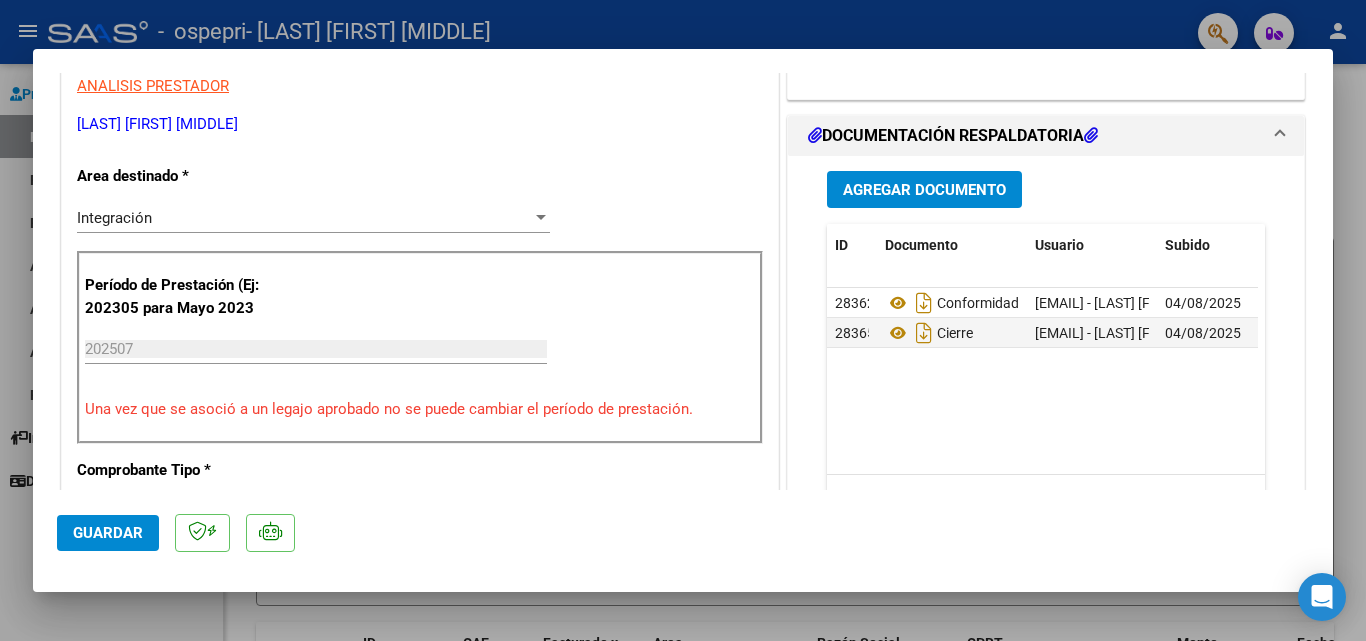 click at bounding box center [683, 320] 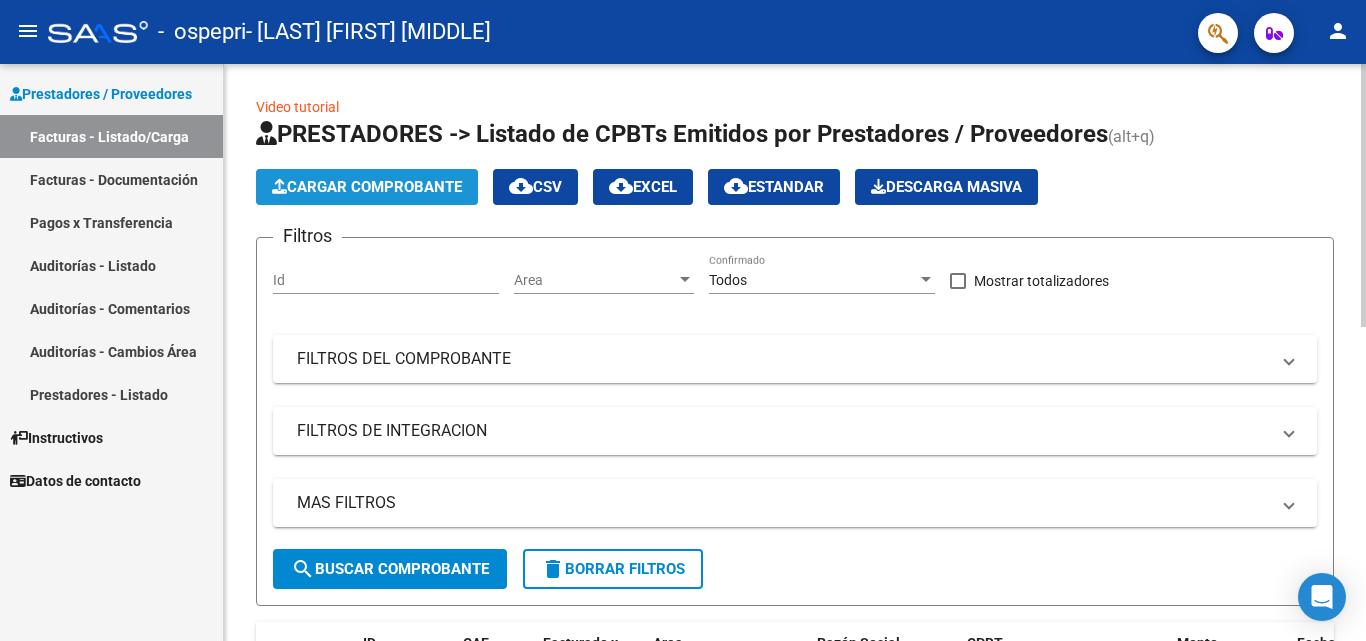 click on "Cargar Comprobante" 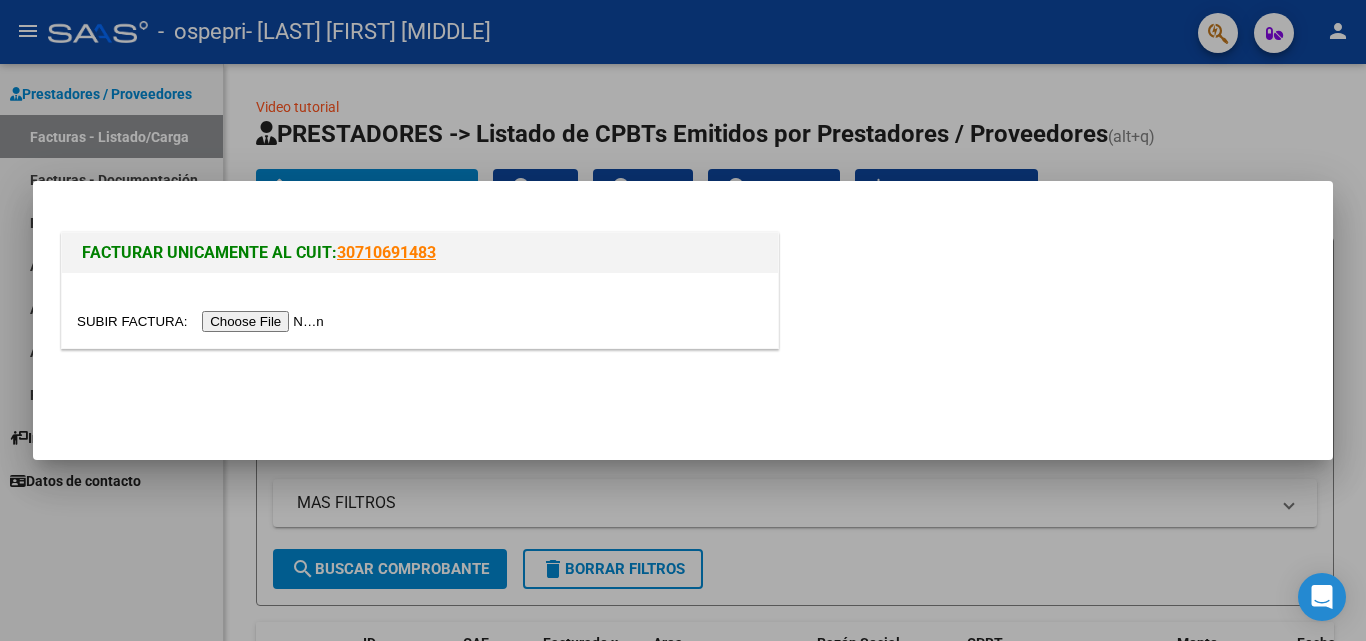 click at bounding box center (203, 321) 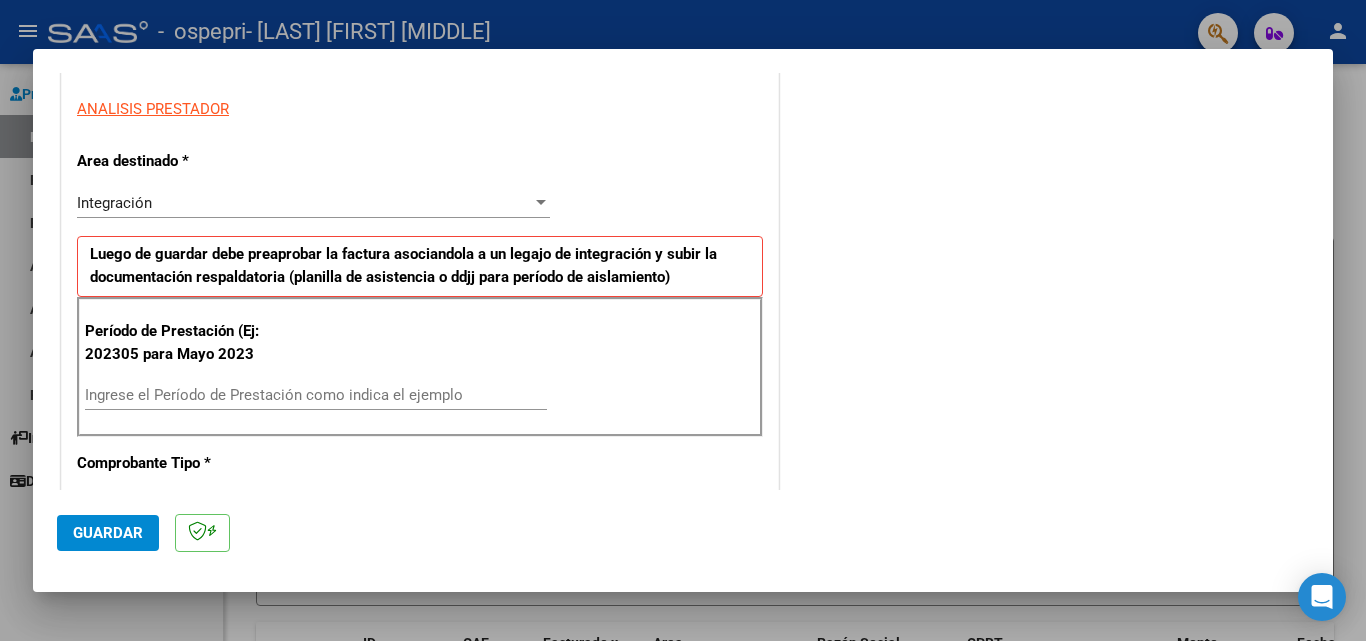 scroll, scrollTop: 370, scrollLeft: 0, axis: vertical 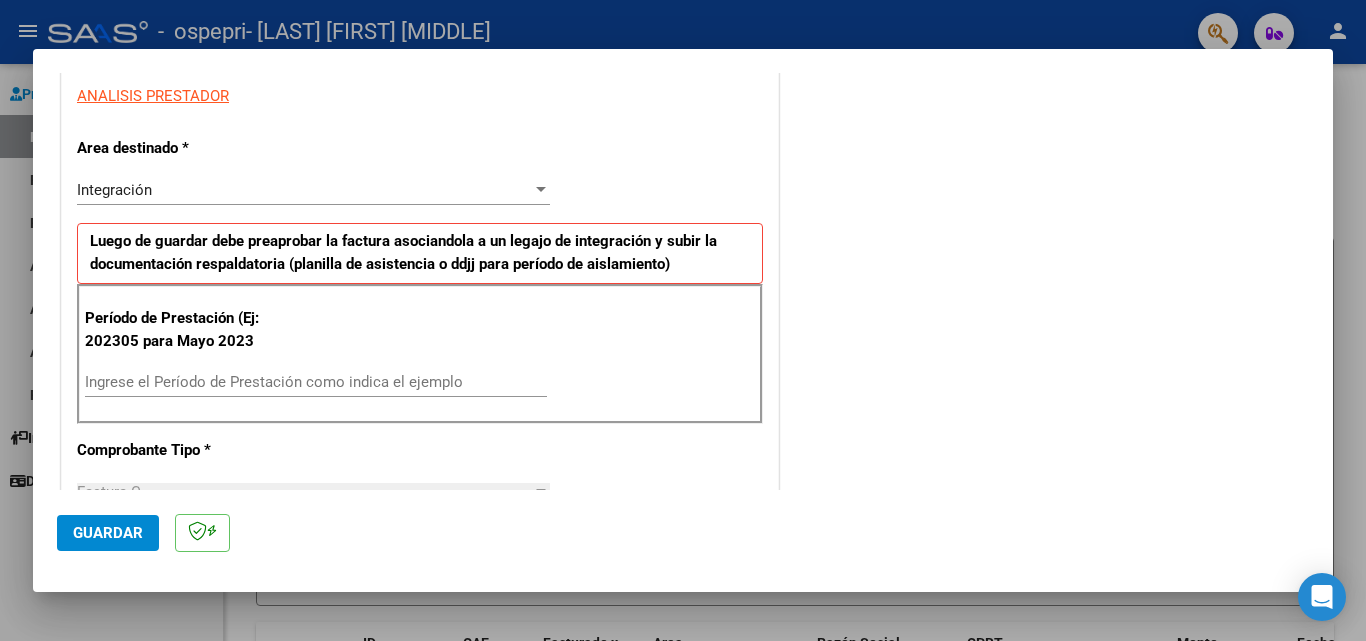 click on "Ingrese el Período de Prestación como indica el ejemplo" at bounding box center [316, 382] 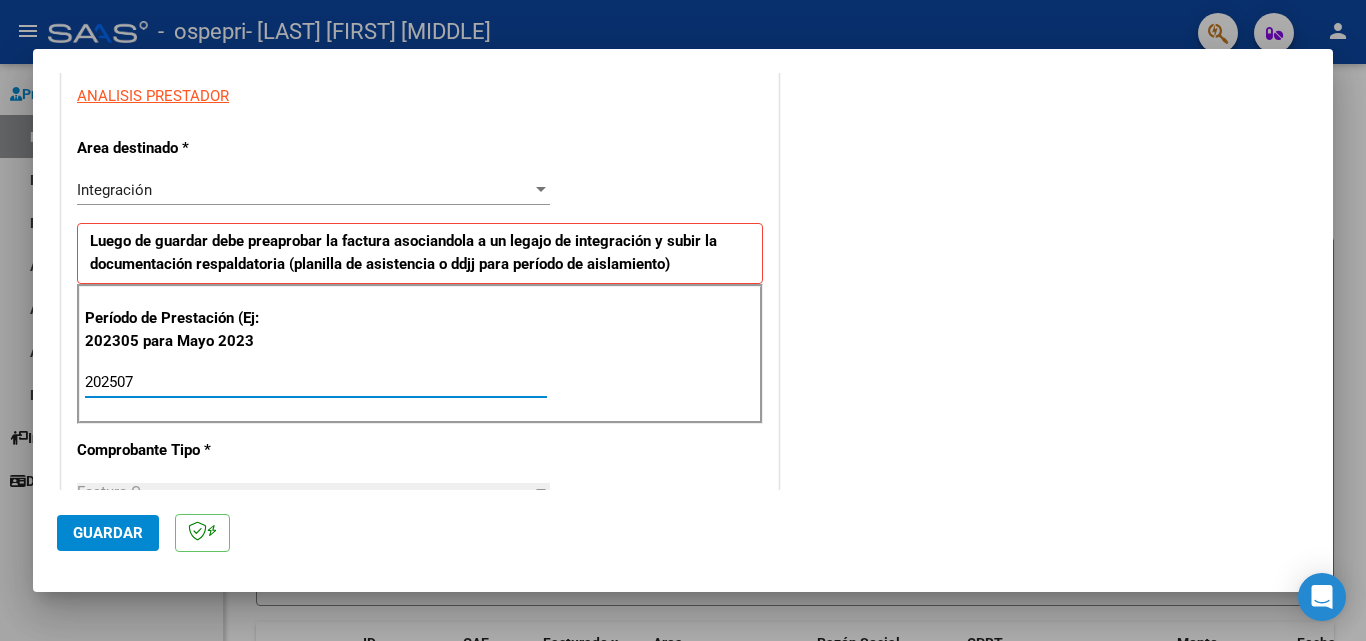 type on "202507" 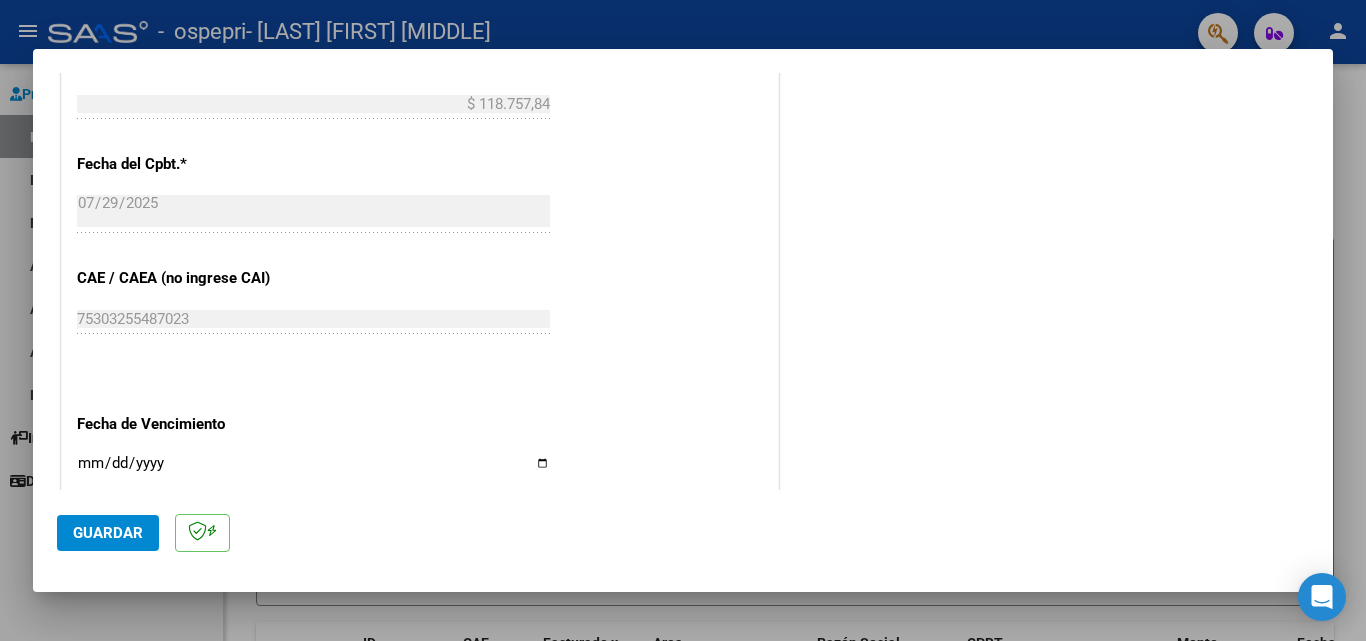 scroll, scrollTop: 1066, scrollLeft: 0, axis: vertical 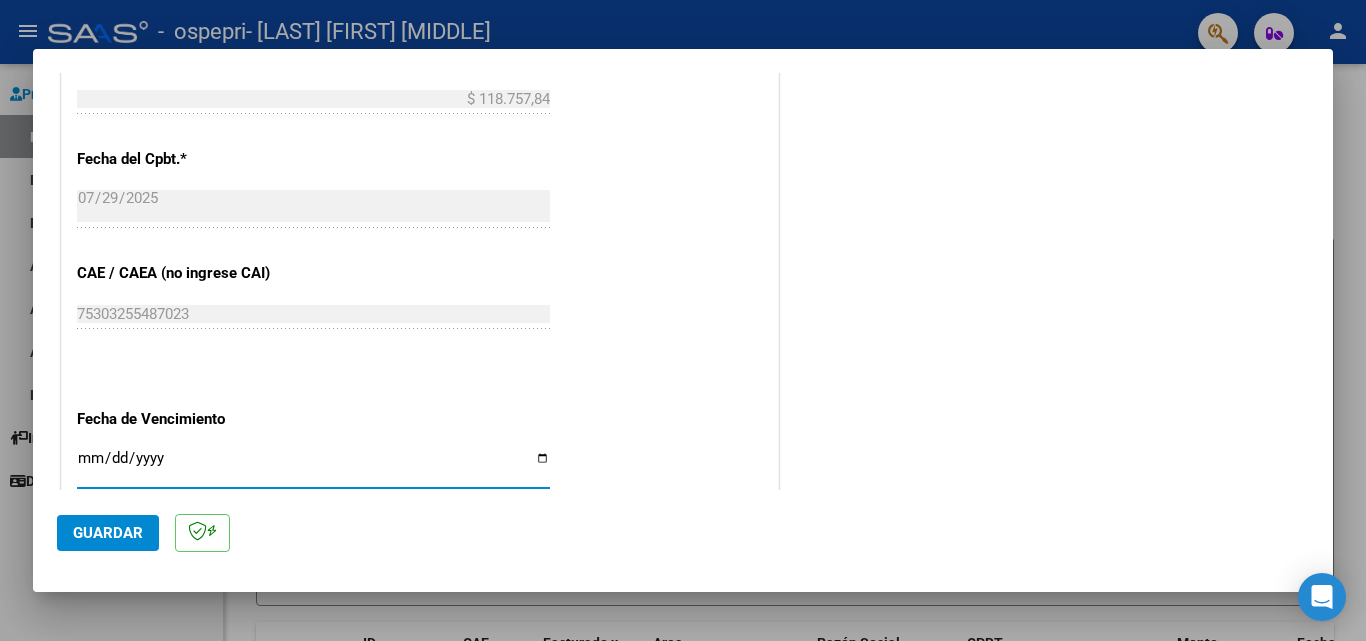 click on "Ingresar la fecha" at bounding box center [313, 466] 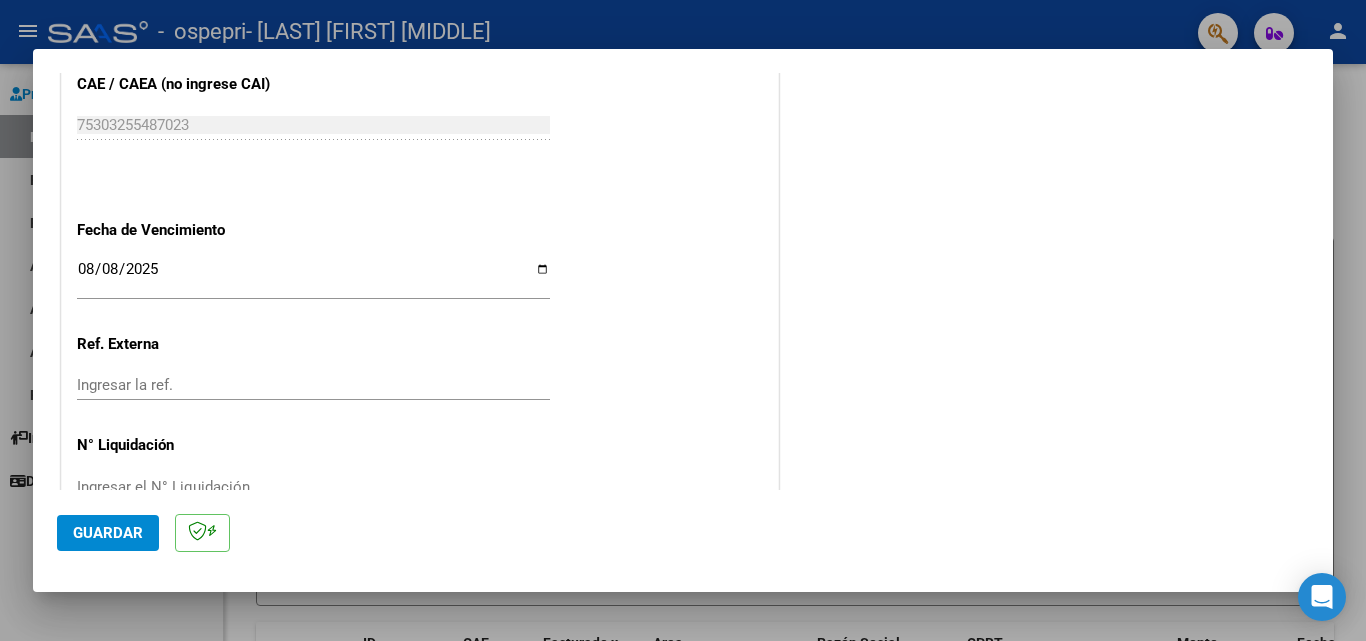 scroll, scrollTop: 1305, scrollLeft: 0, axis: vertical 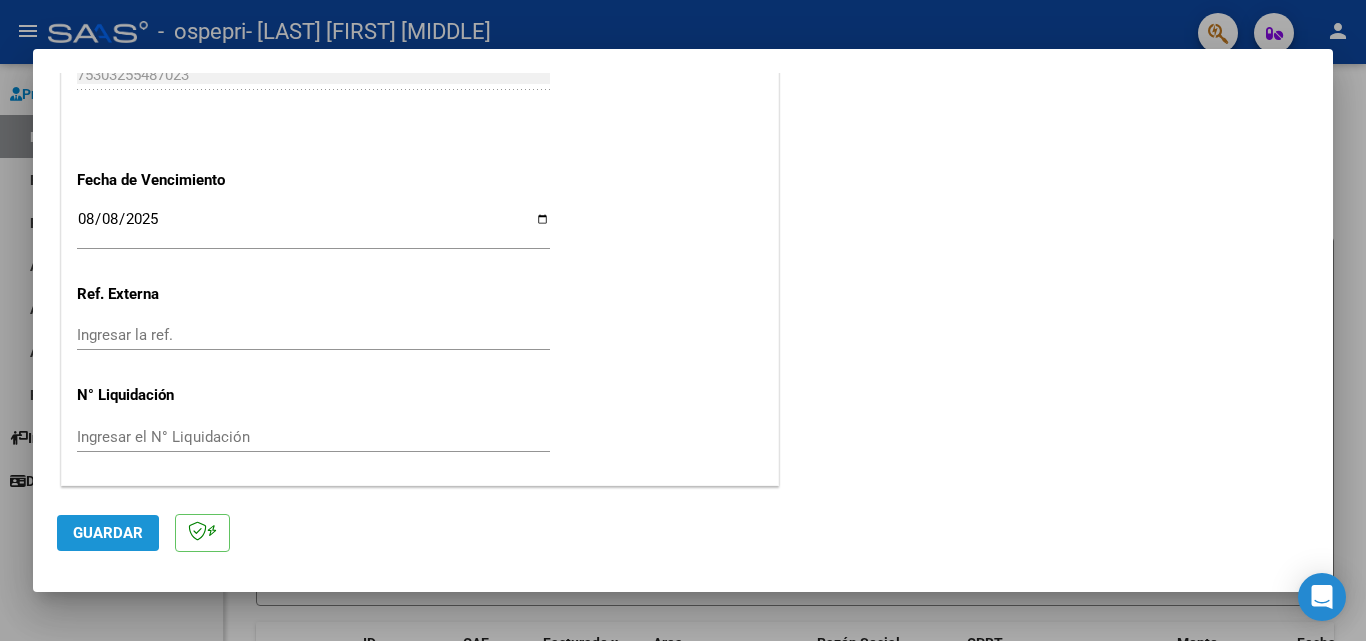 click on "Guardar" 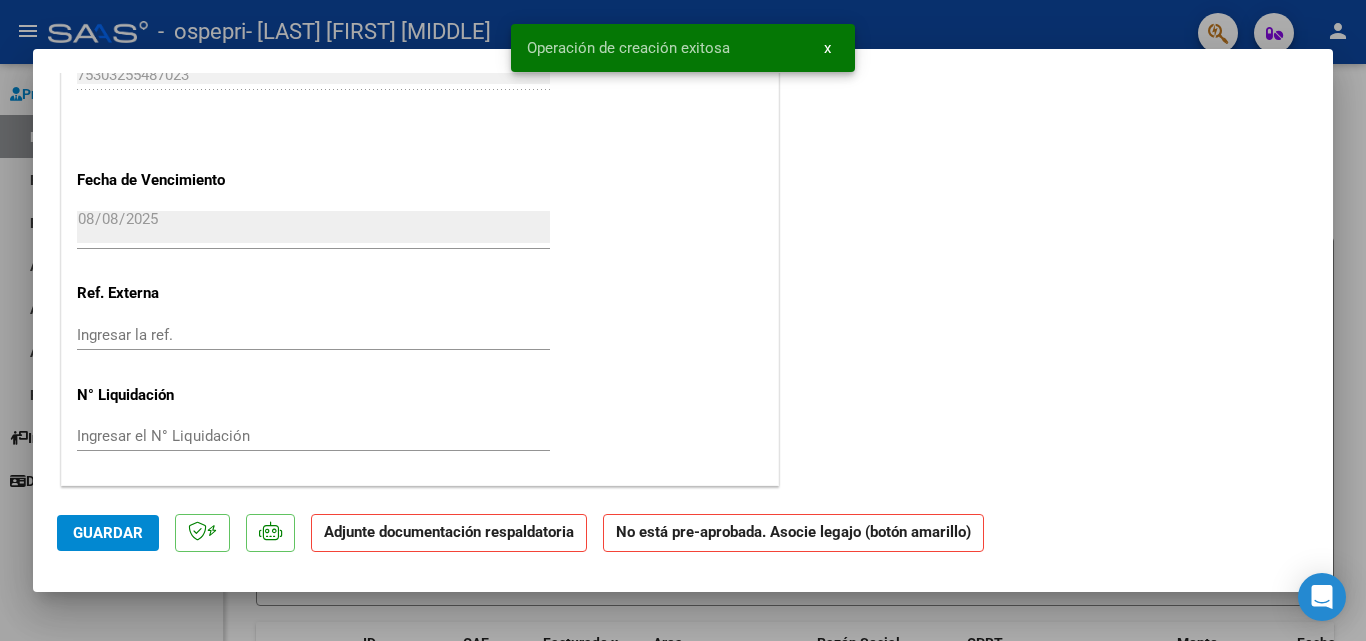 scroll, scrollTop: 0, scrollLeft: 0, axis: both 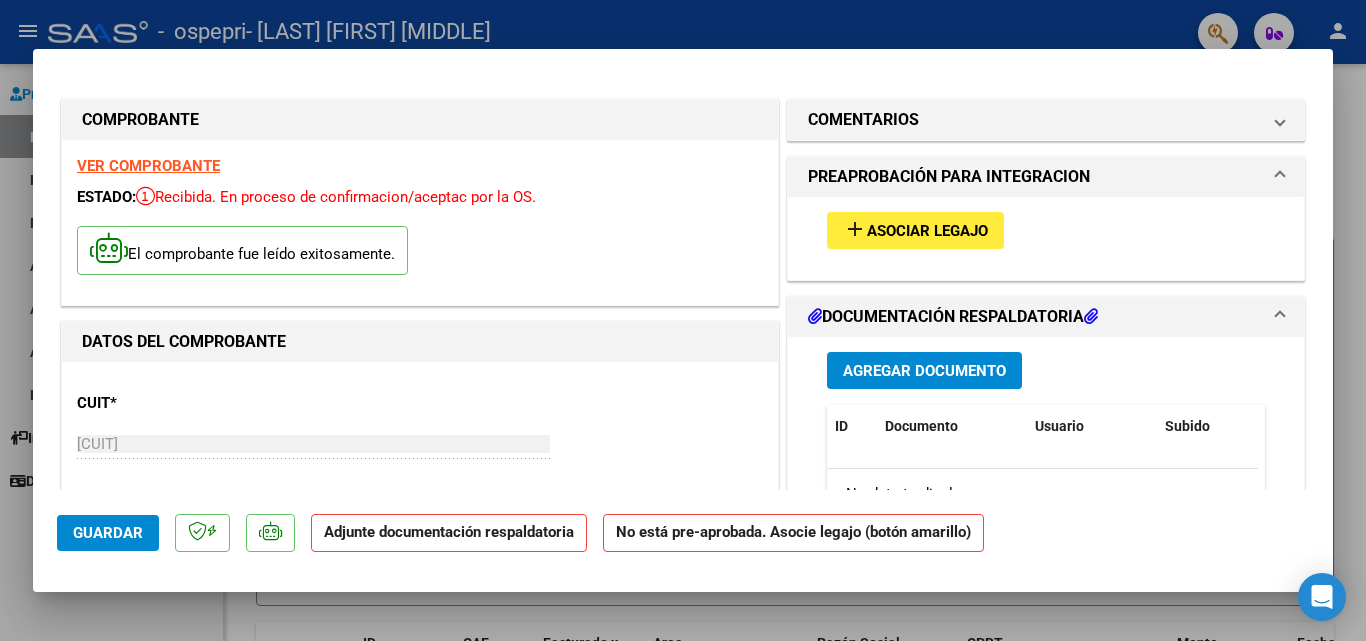click on "Asociar Legajo" at bounding box center [927, 231] 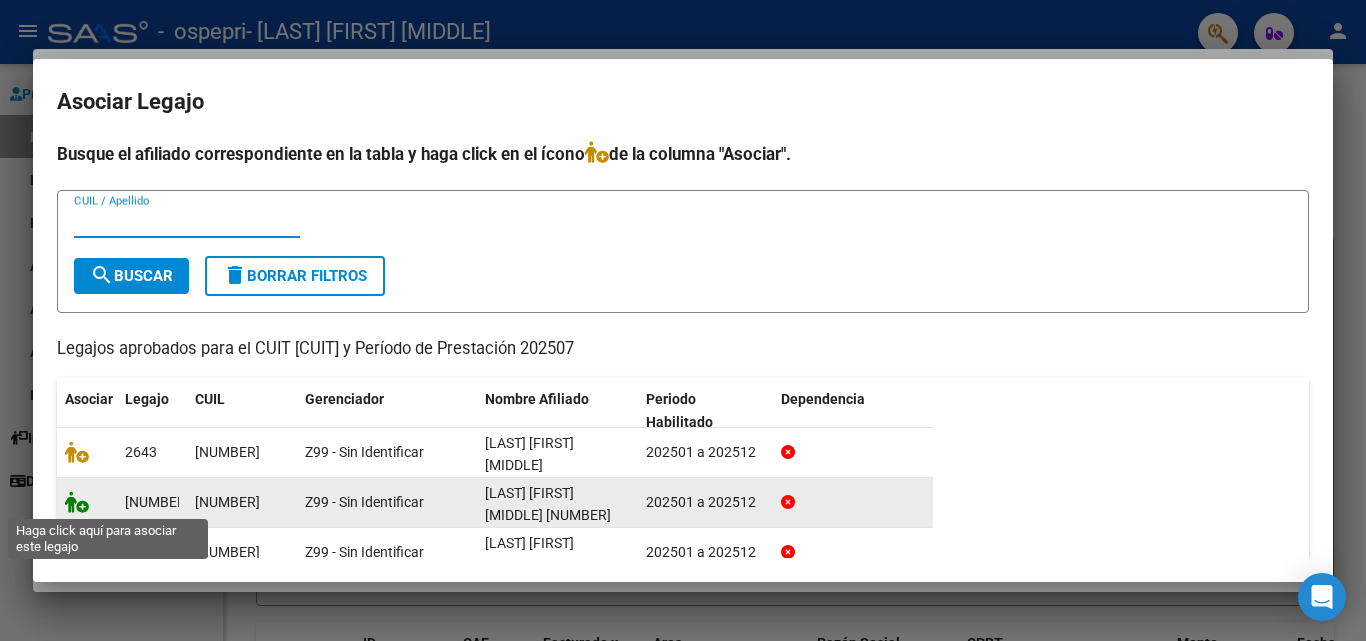 click 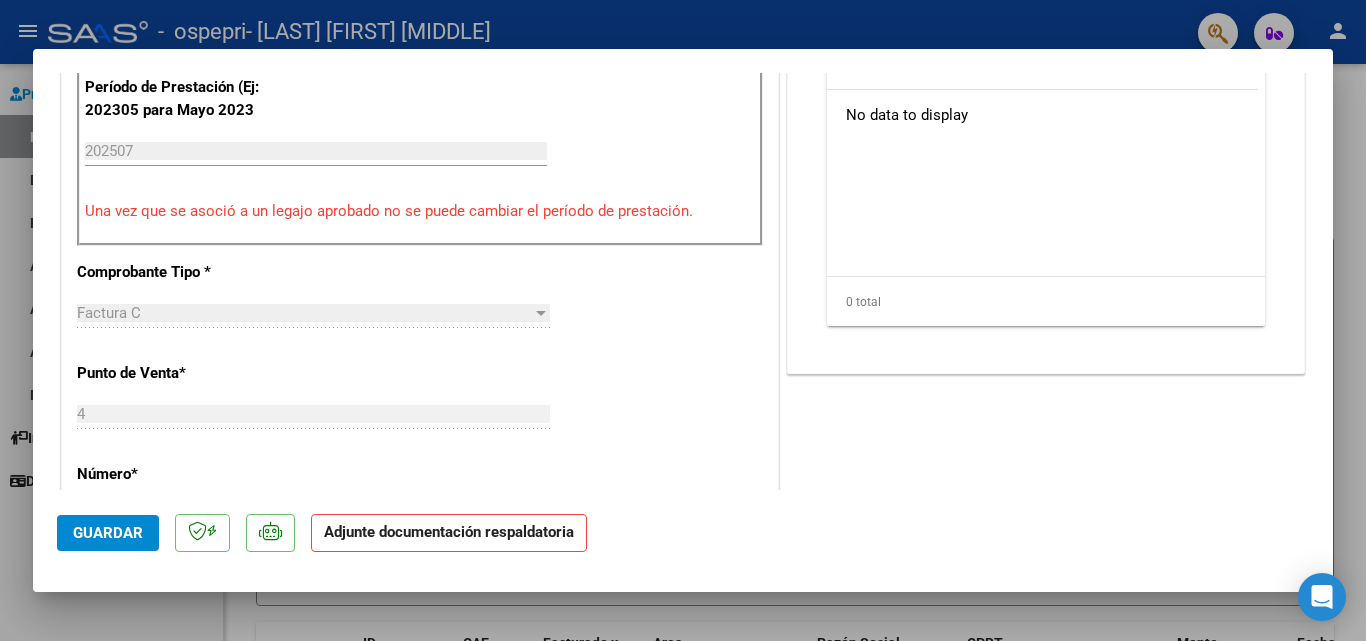 scroll, scrollTop: 418, scrollLeft: 0, axis: vertical 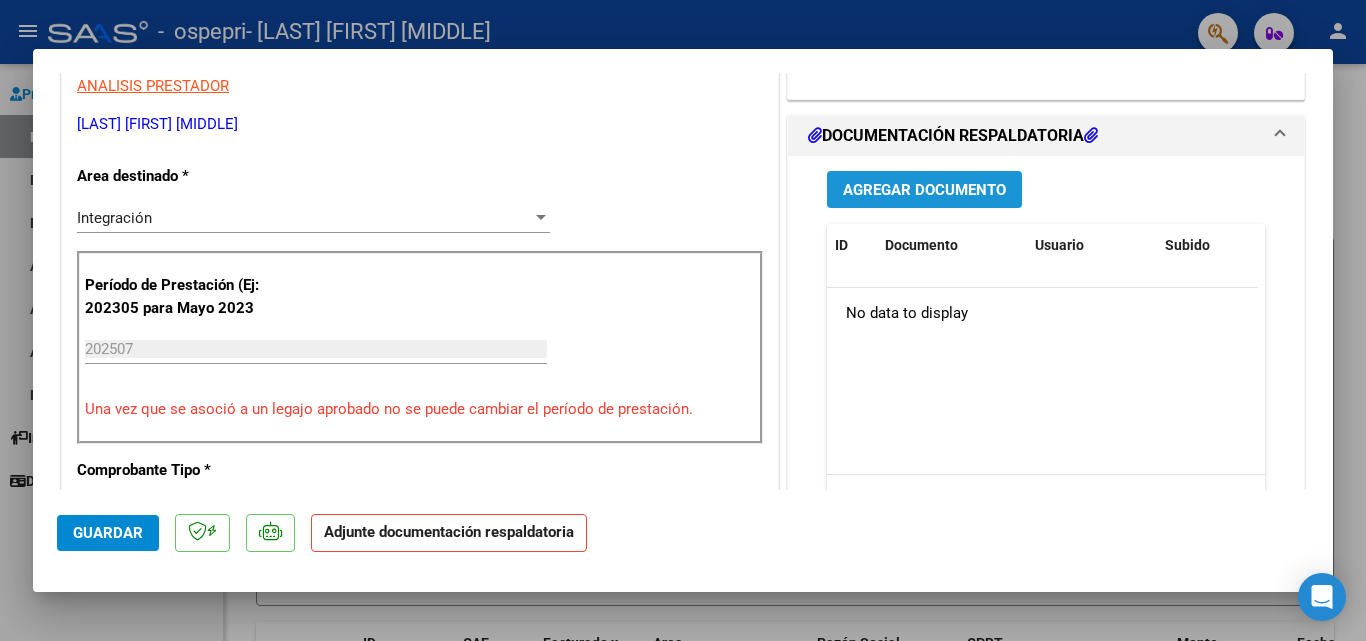 click on "Agregar Documento" at bounding box center (924, 190) 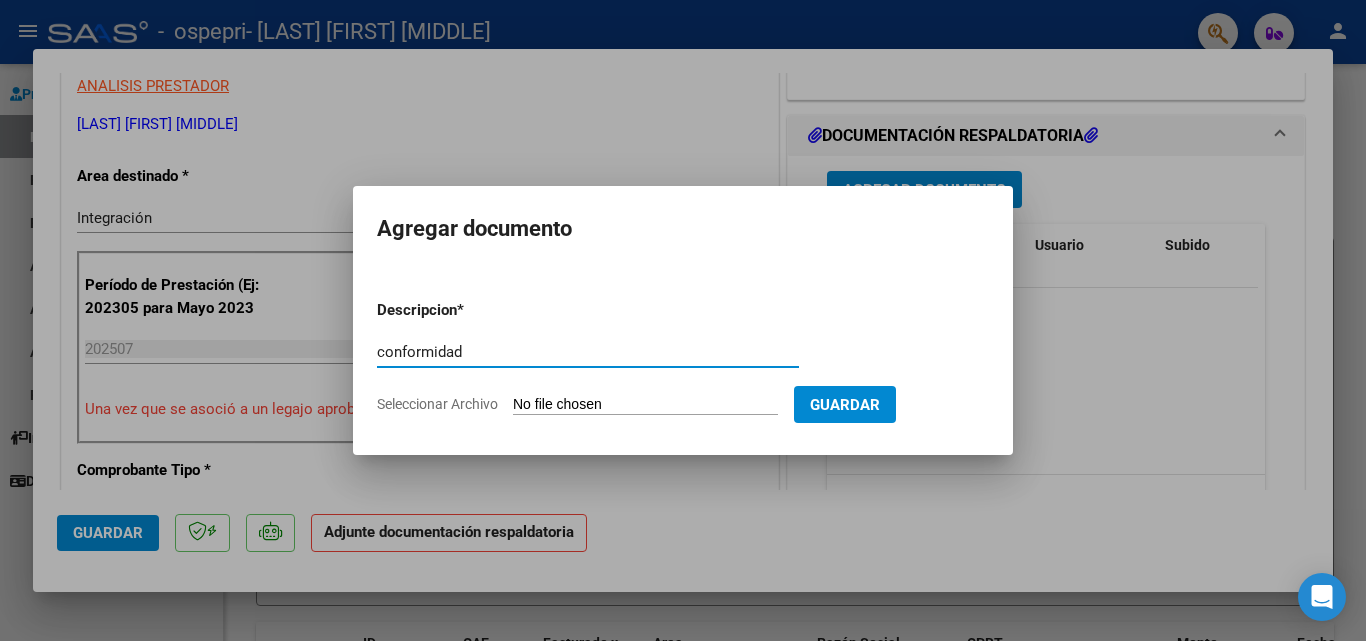 type on "conformidad" 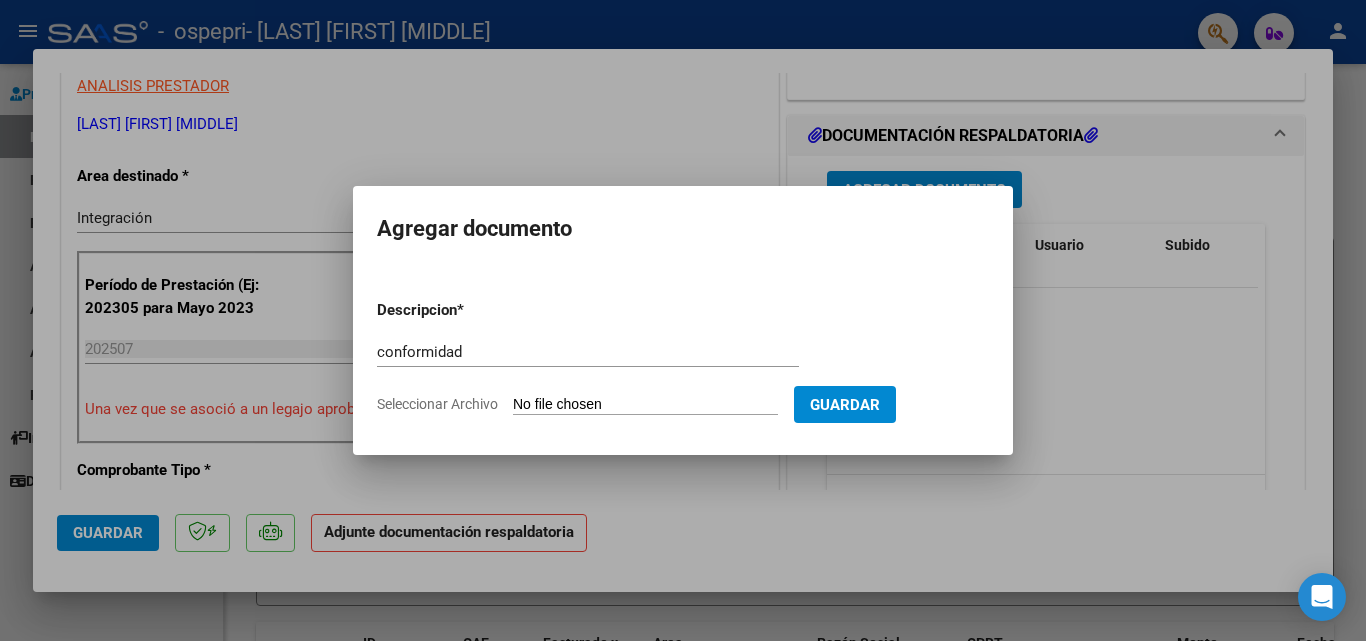 type on "C:\fakepath\Archivo_escaneado_20250803-1928 conformidad.pdf" 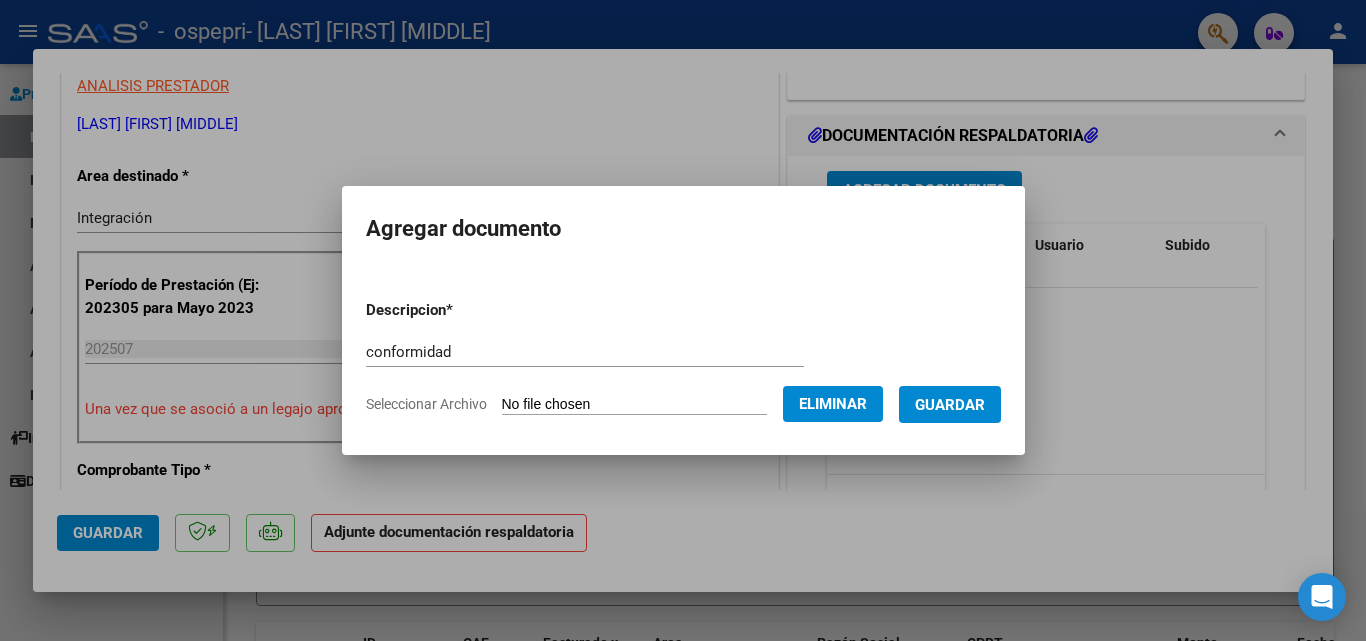 click on "Guardar" at bounding box center (950, 405) 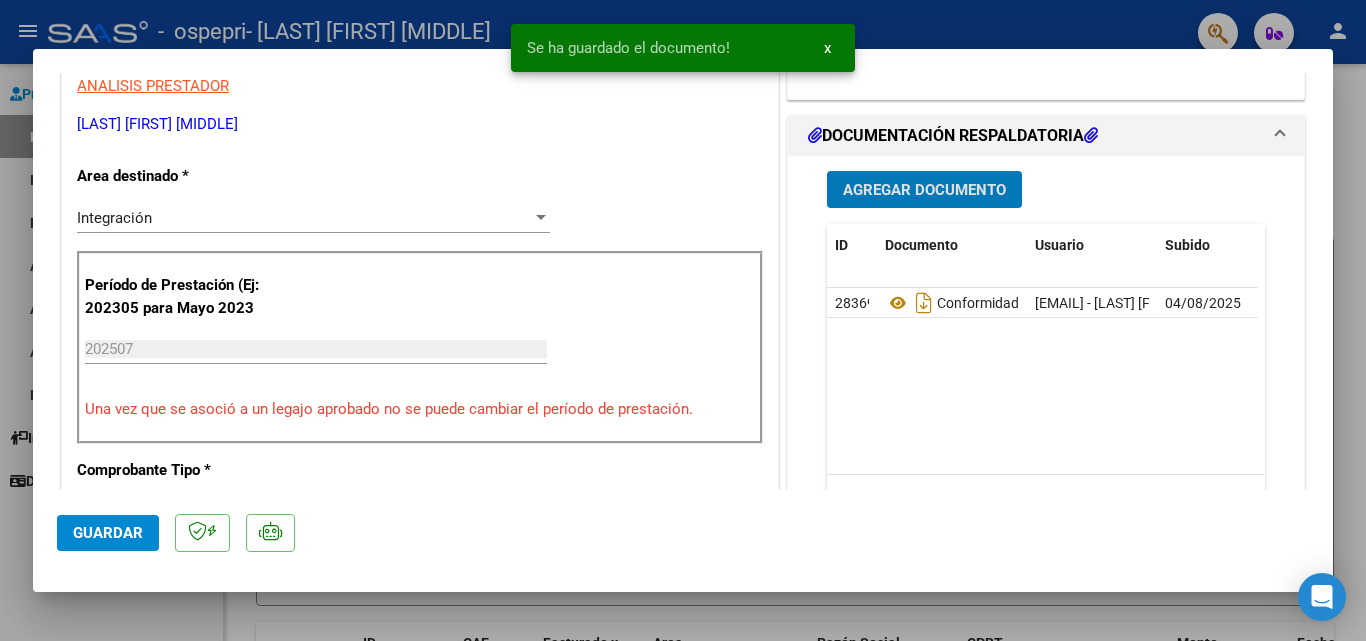 click on "Agregar Documento" at bounding box center (924, 190) 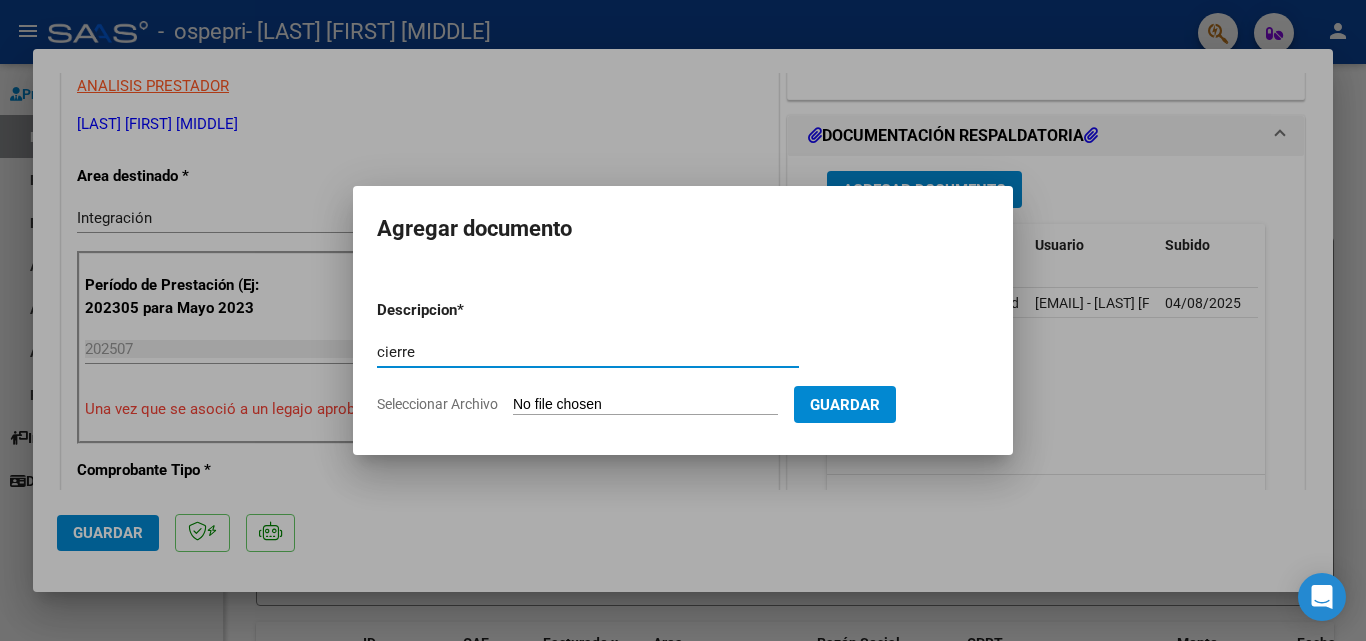 type on "cierre" 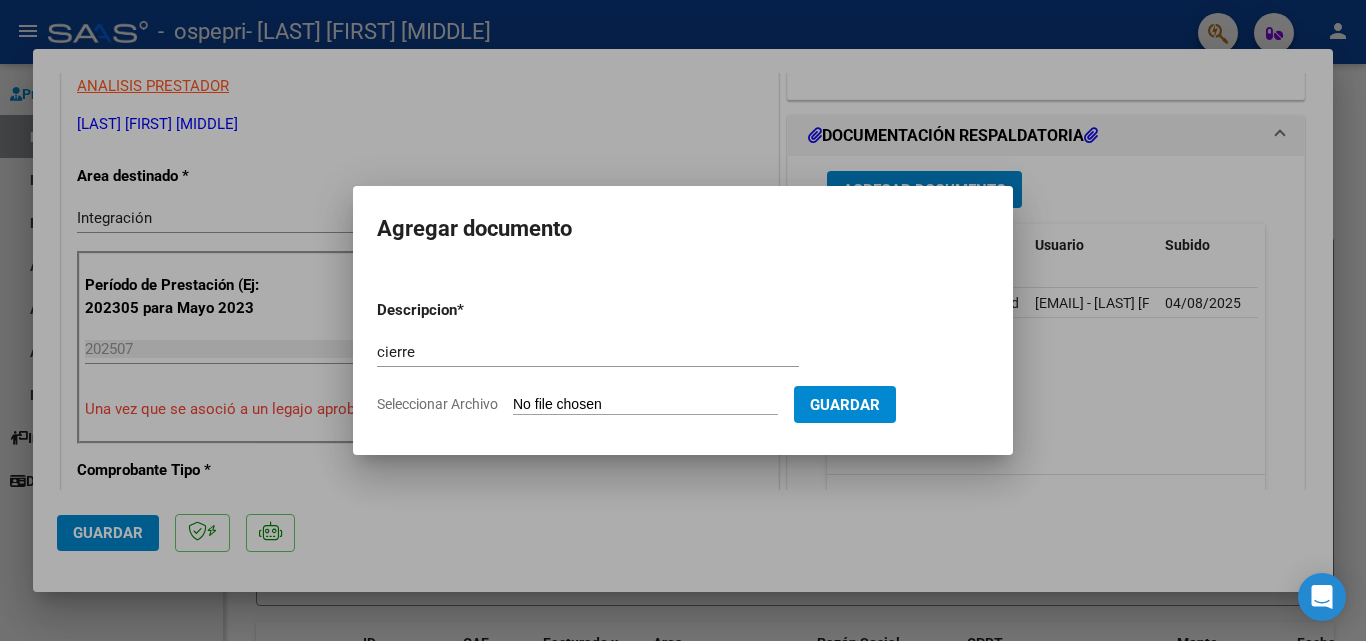 type on "C:\fakepath\apfmimpresionpreliq cierre.pdf" 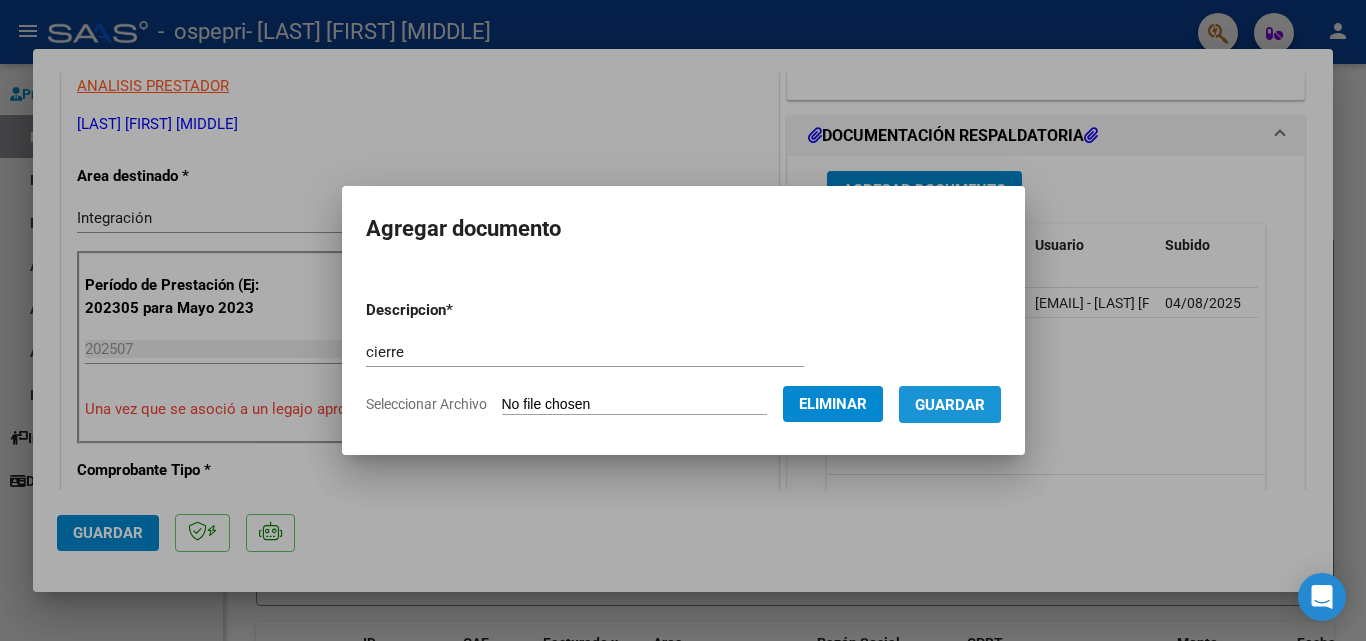 click on "Guardar" at bounding box center [950, 405] 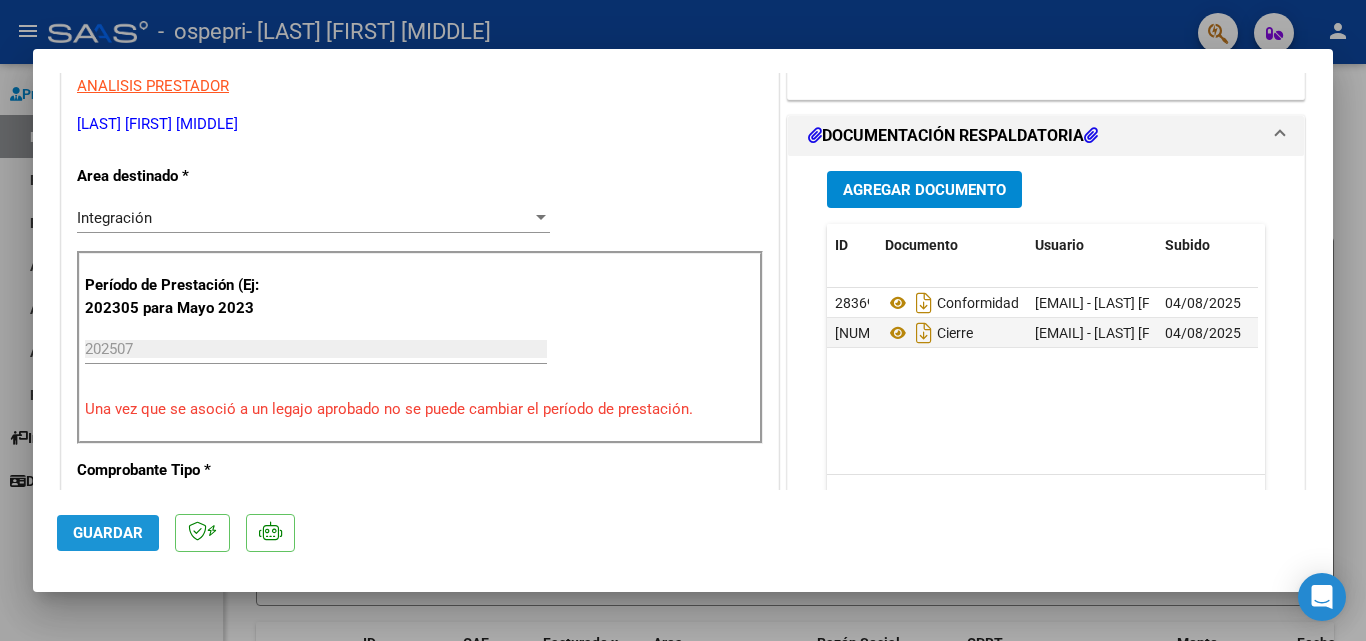 click on "Guardar" 